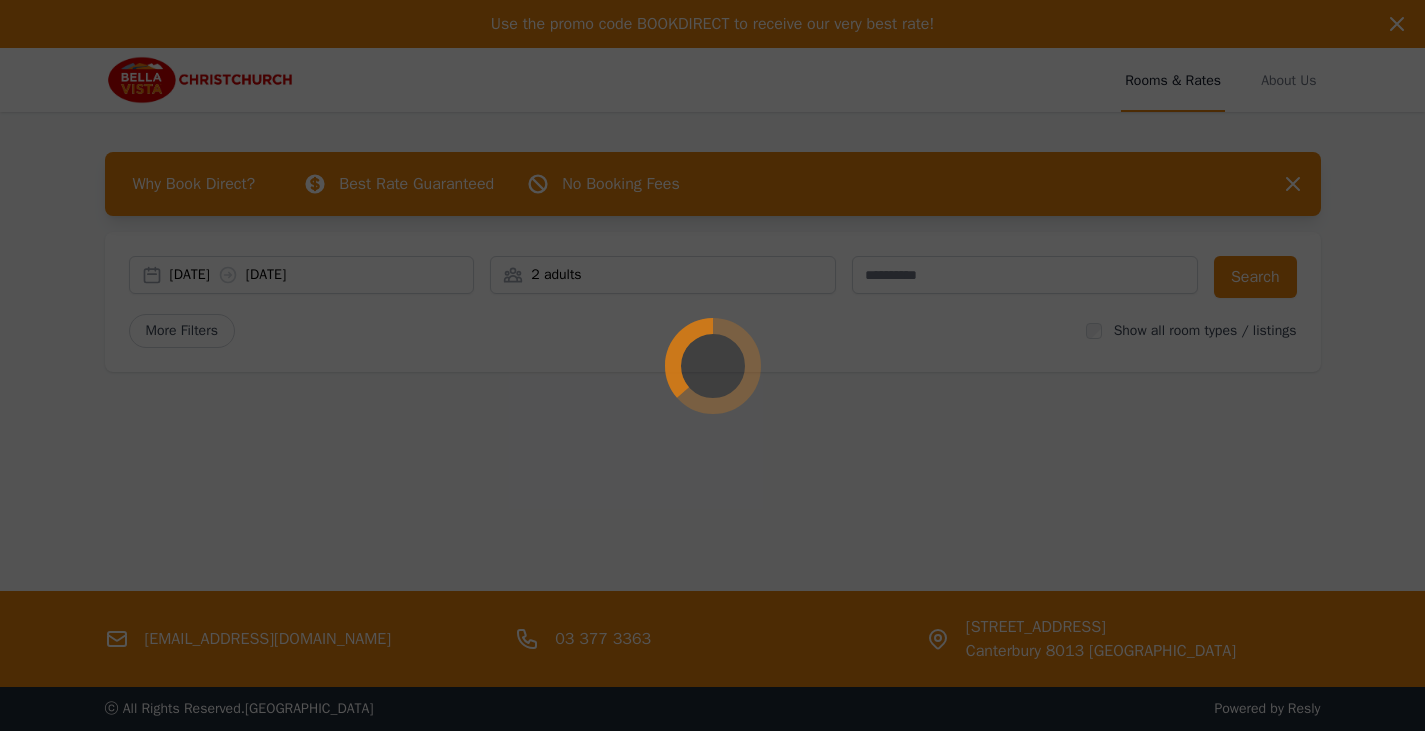 scroll, scrollTop: 0, scrollLeft: 0, axis: both 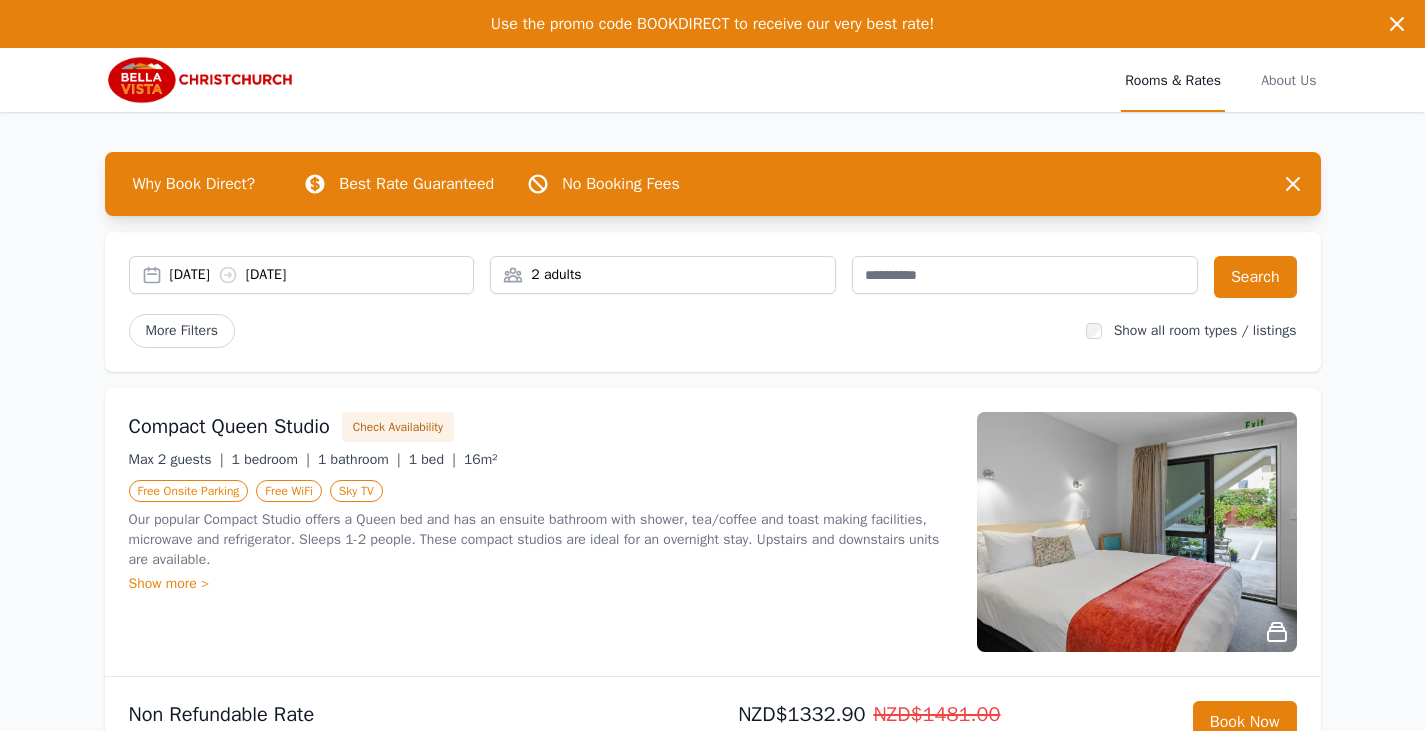 click on "2 adults" at bounding box center [663, 275] 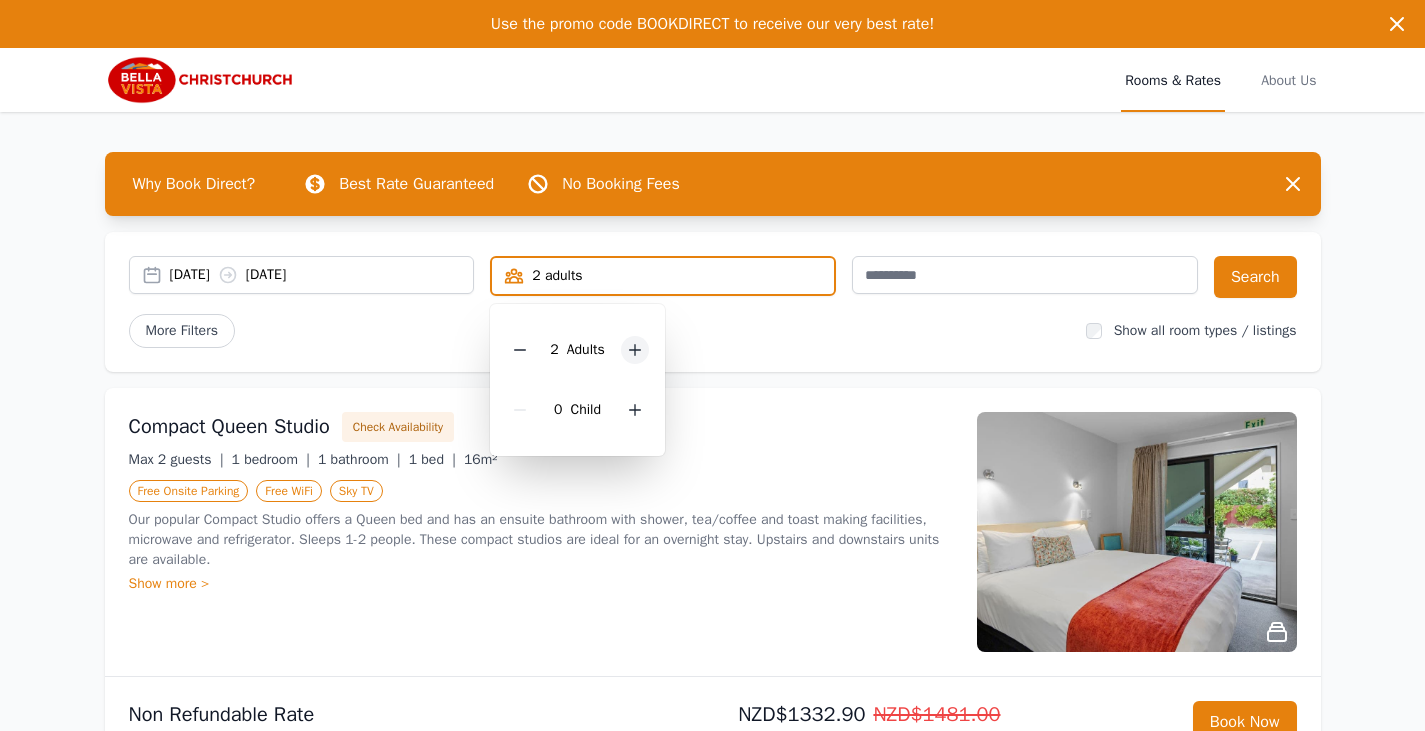 click 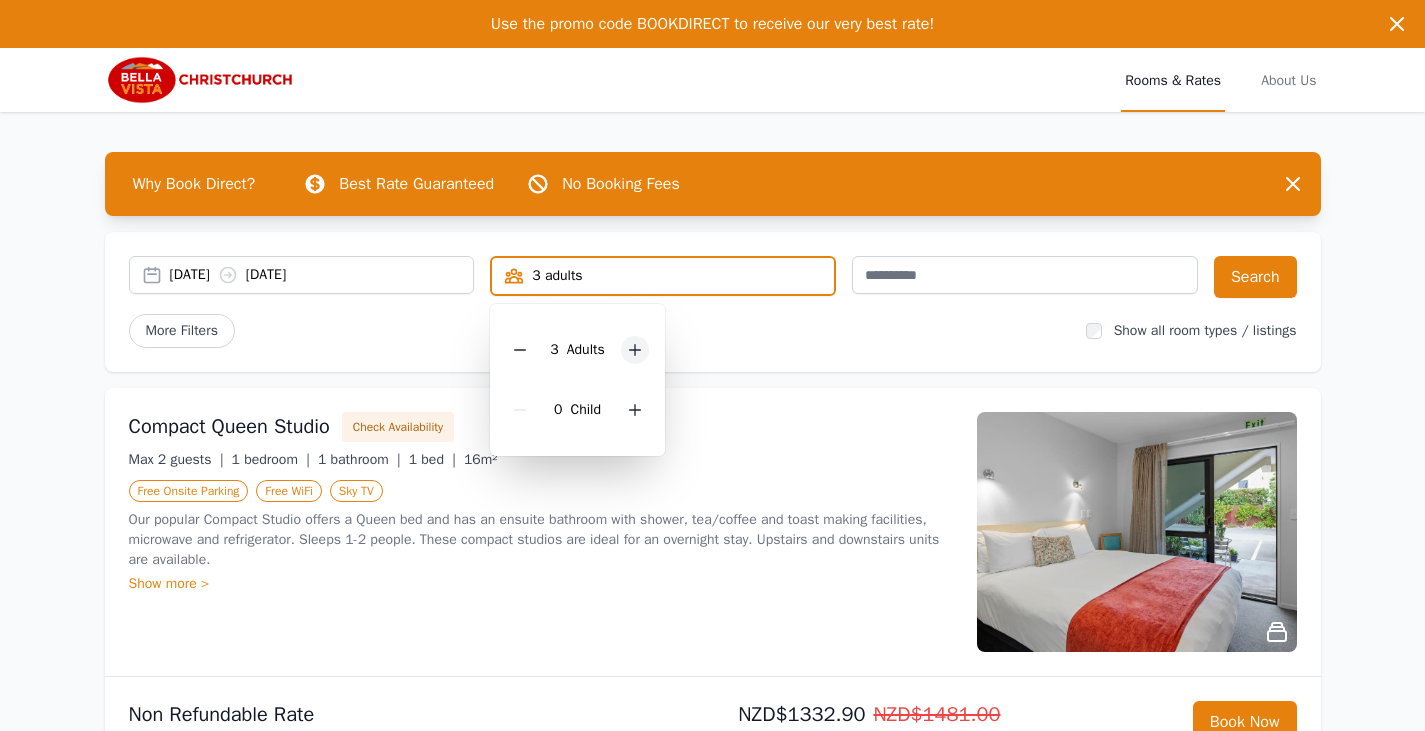 click 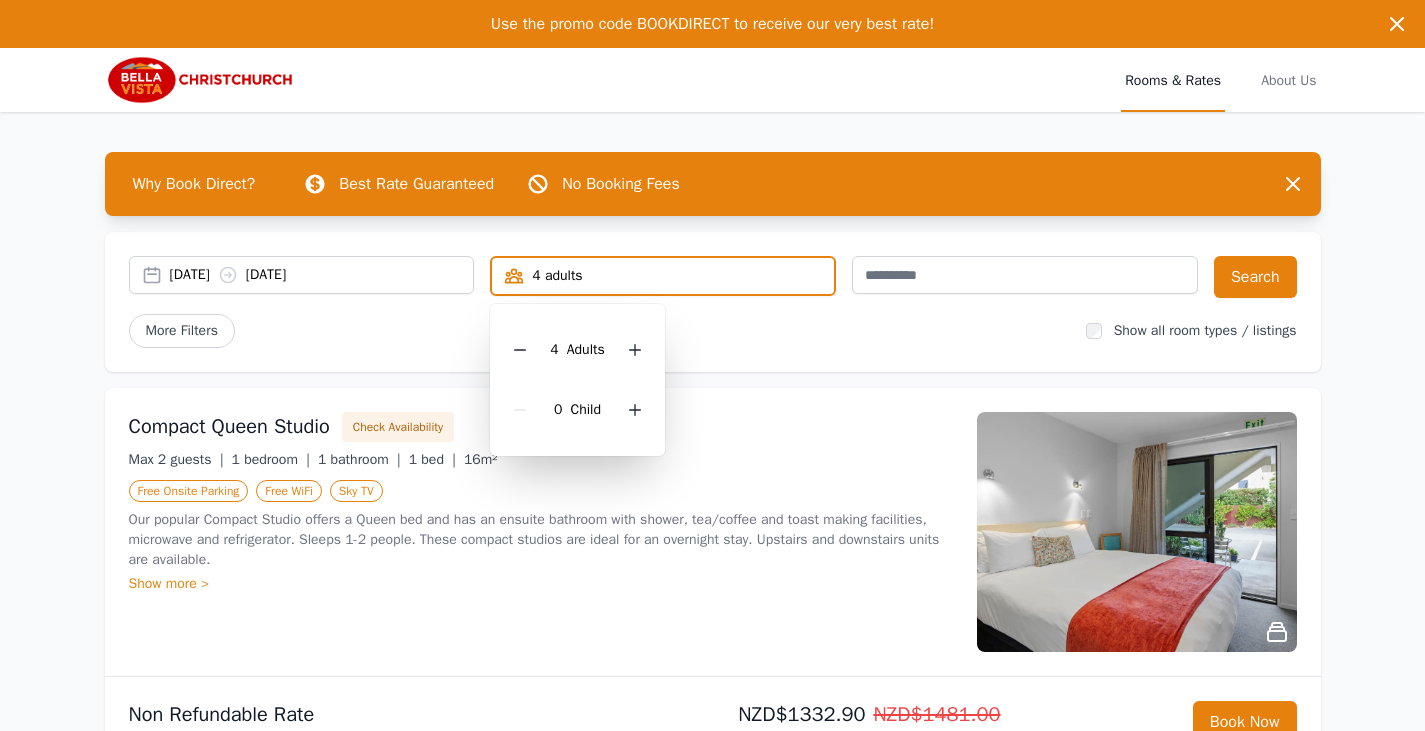 click on "Compact Queen Studio Check Availability Max 2 guests  | 1 bedroom  | 1 bathroom  | 1 bed  | 16m² Free Onsite Parking Free WiFi Sky TV Our popular Compact Studio offers a Queen bed and has an ensuite bathroom with shower, tea/coffee and toast making facilities, microwave and refrigerator. Sleeps 1-2 people. These compact studios are ideal for an overnight stay. Upstairs and downstairs units are available. Show more >" at bounding box center [713, 532] 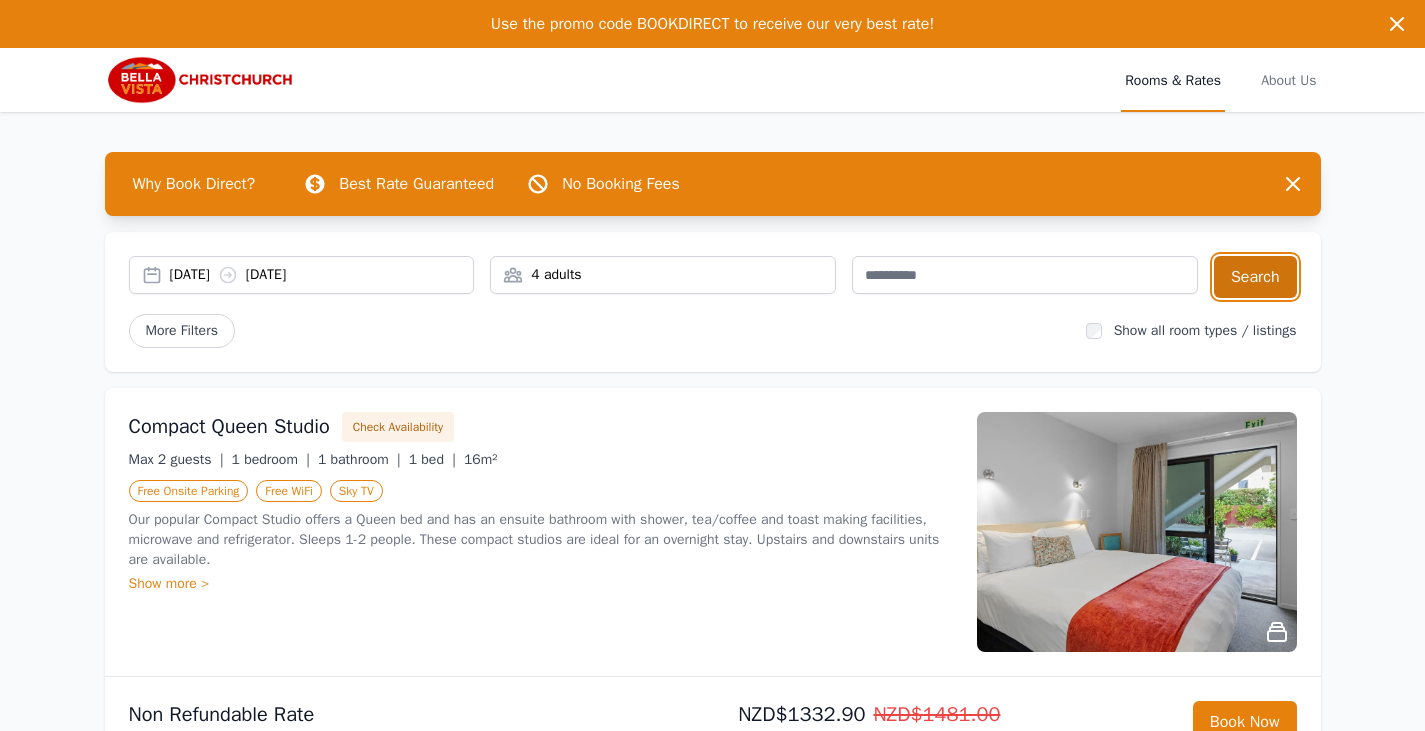click on "Search" at bounding box center [1255, 277] 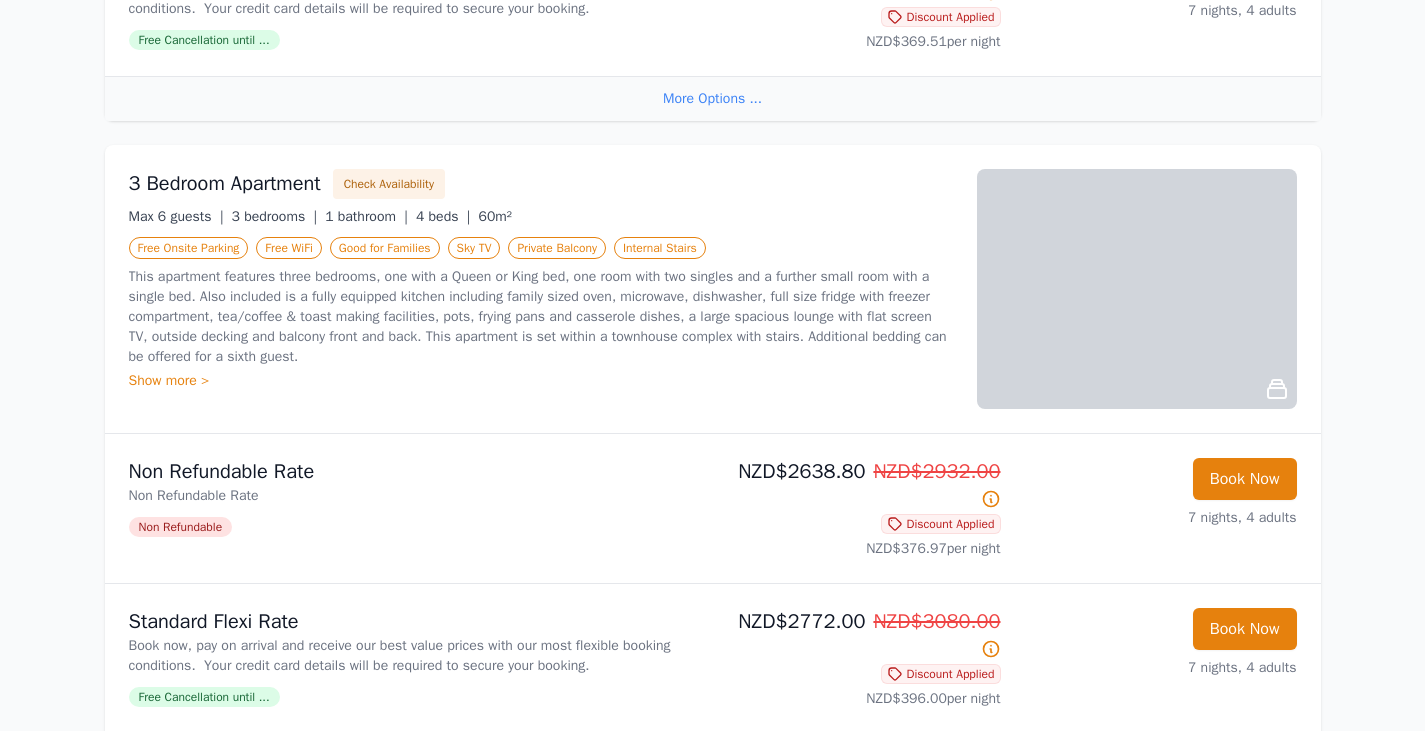 scroll, scrollTop: 1000, scrollLeft: 0, axis: vertical 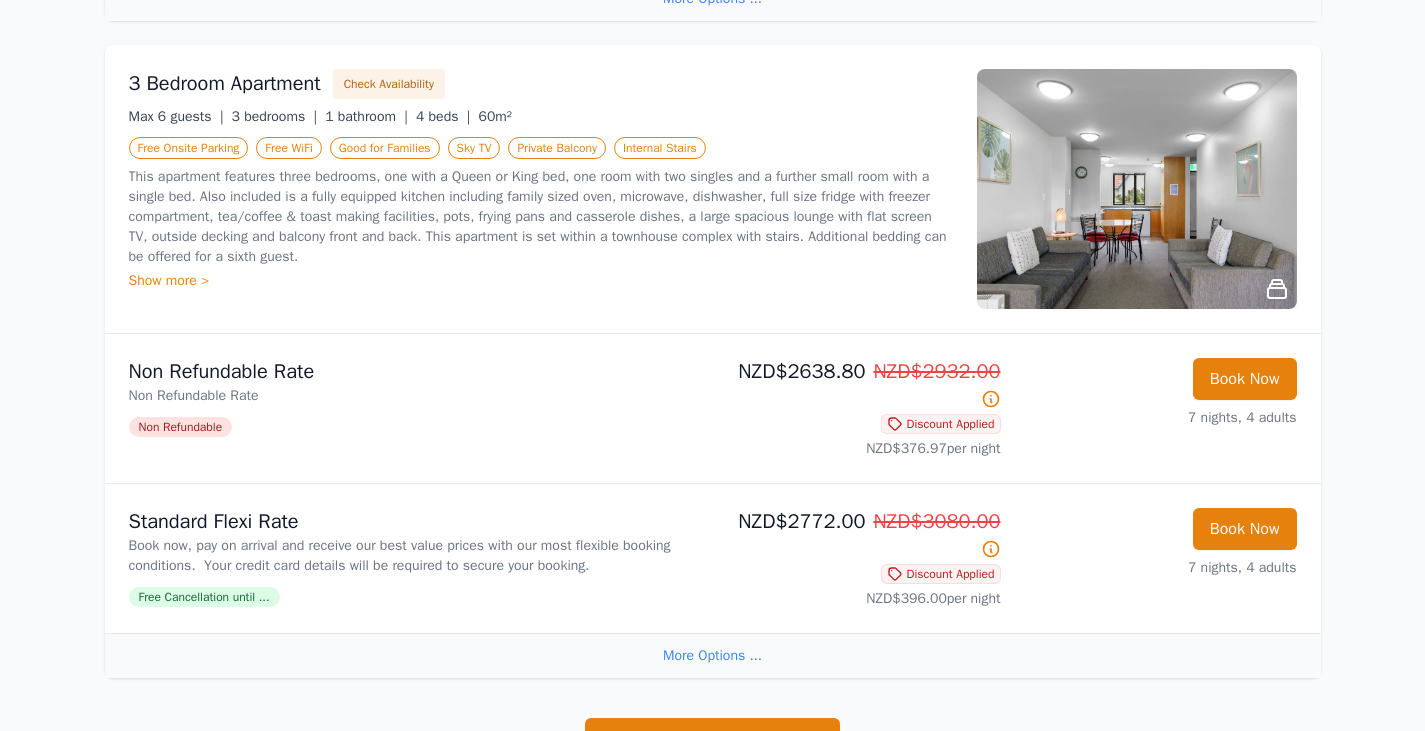 click on "Show more >" at bounding box center (541, 281) 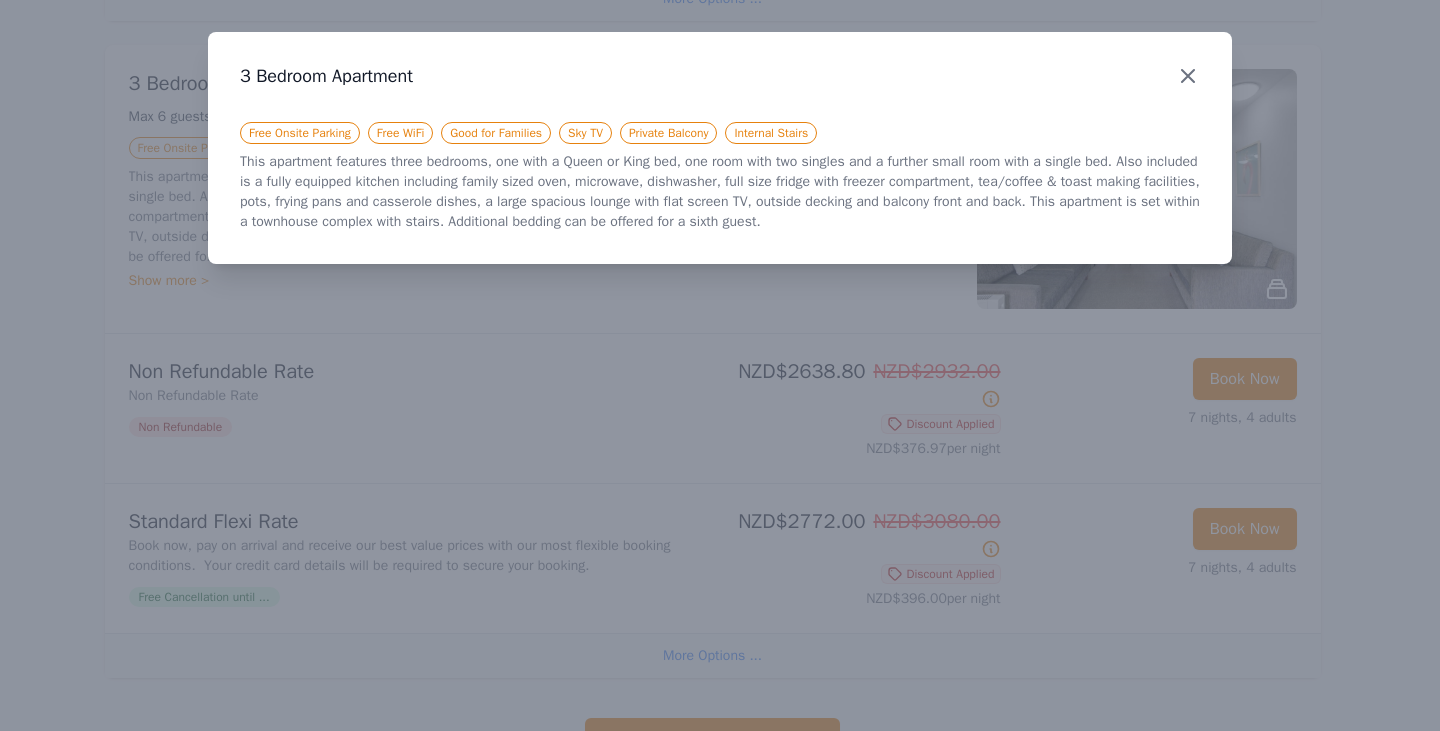 click 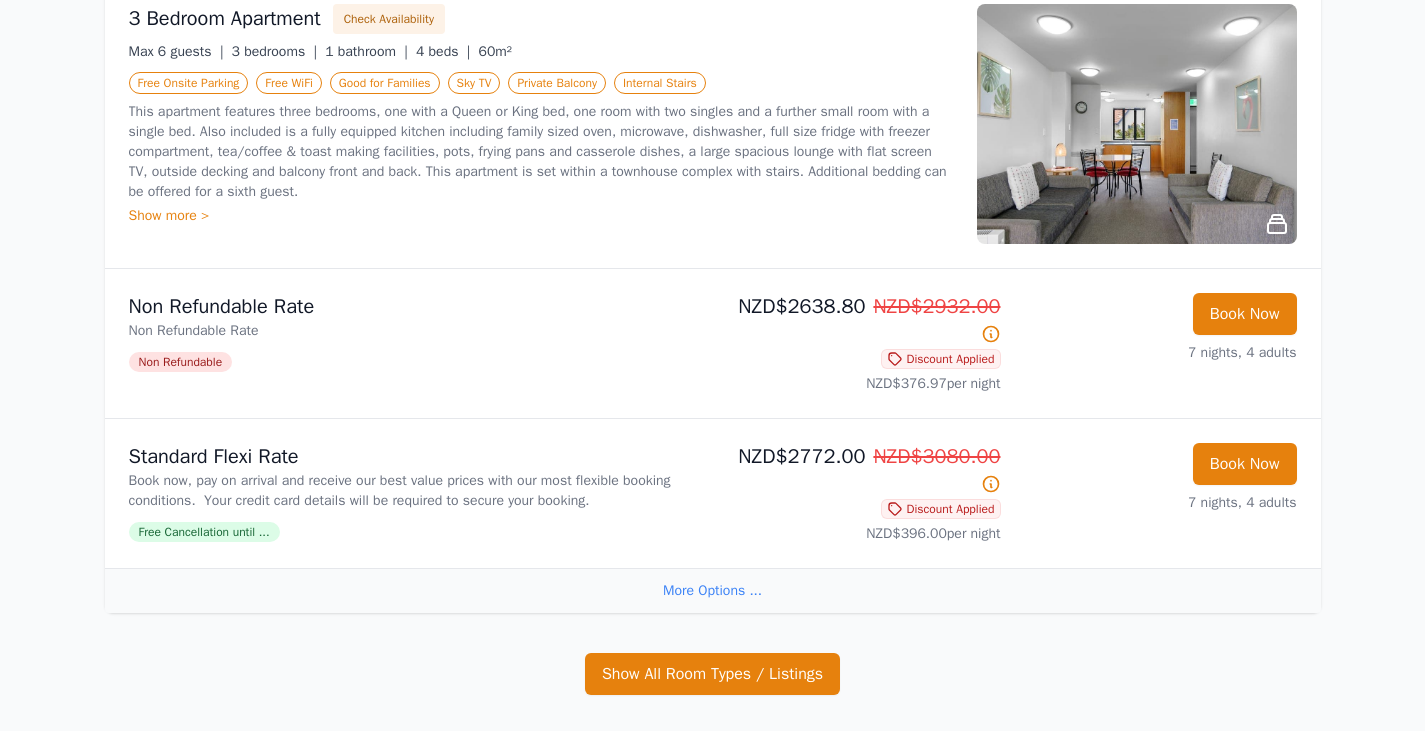 scroll, scrollTop: 1100, scrollLeft: 0, axis: vertical 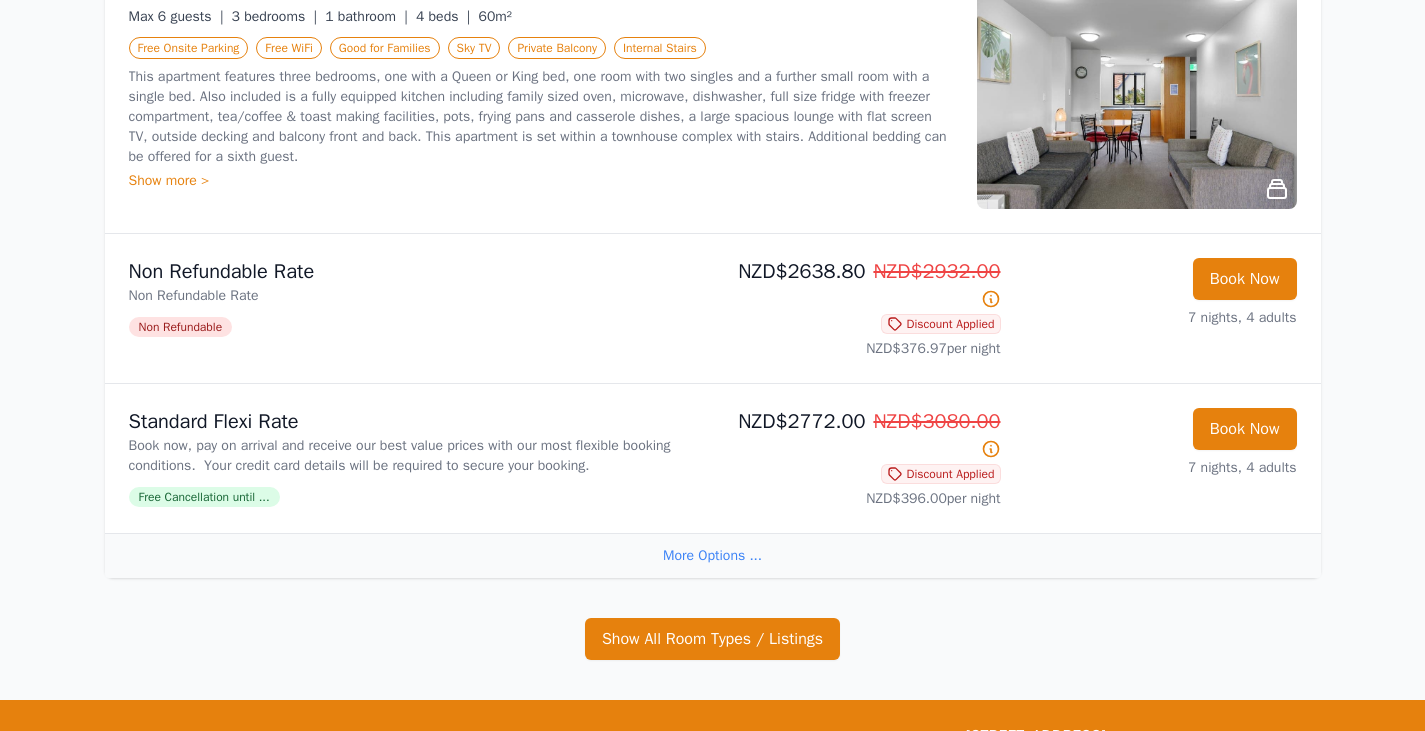 click on "Free Cancellation until ..." at bounding box center (204, 497) 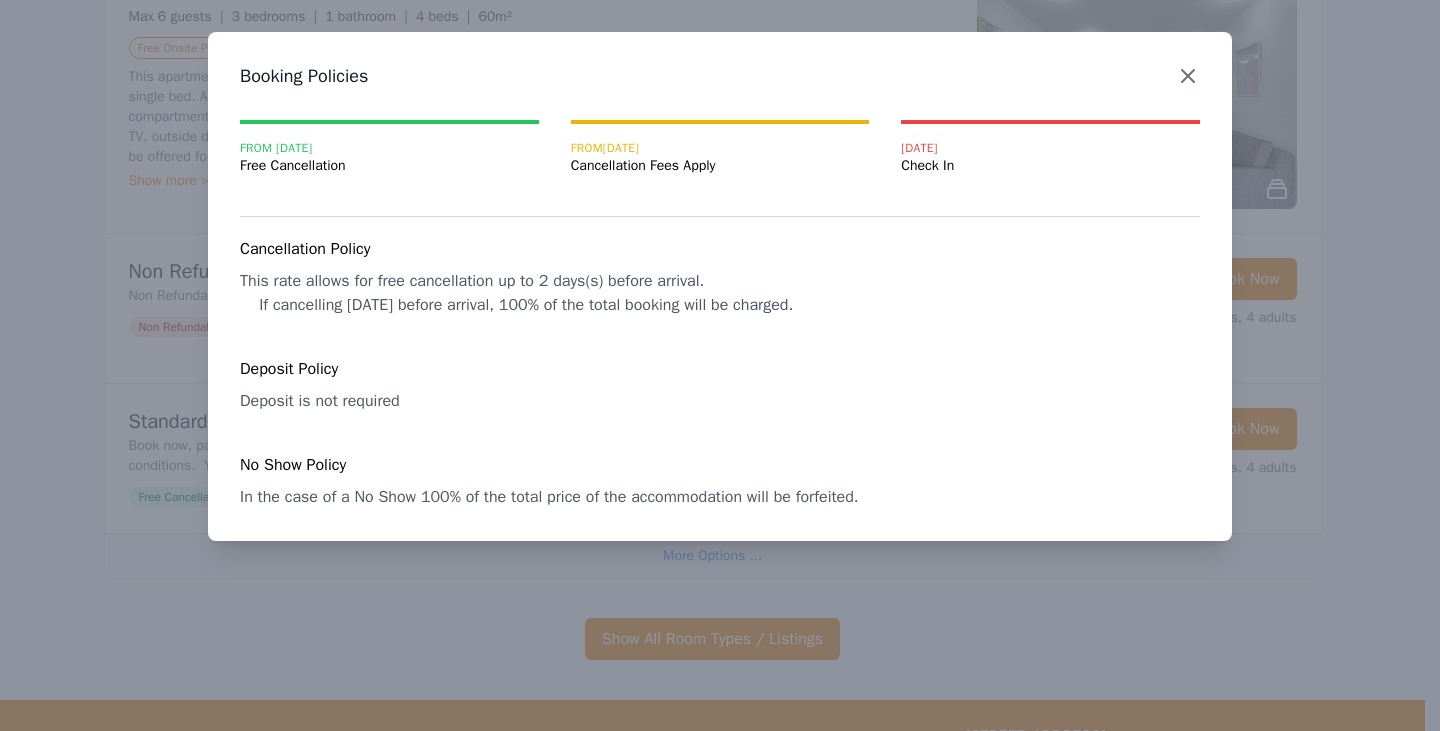 click 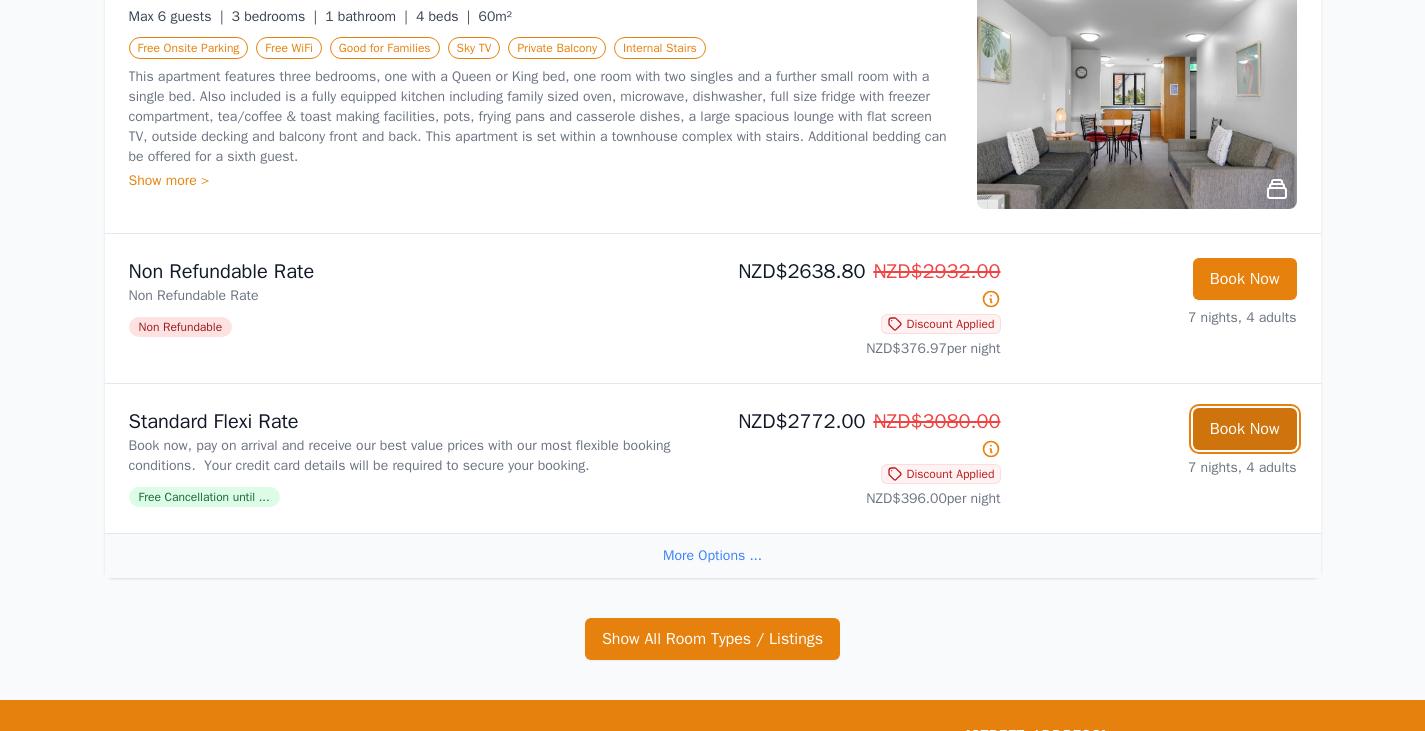 click on "Book Now" at bounding box center [1245, 429] 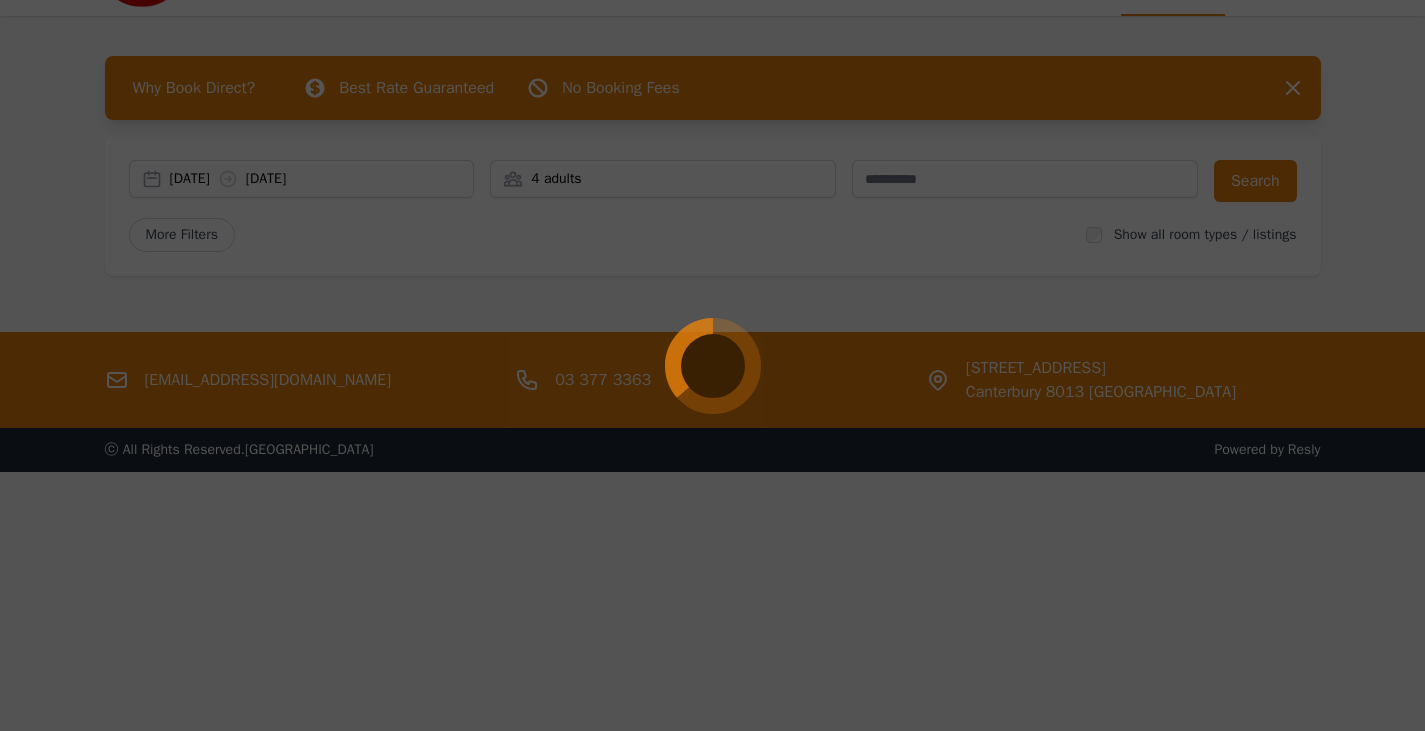 scroll, scrollTop: 96, scrollLeft: 0, axis: vertical 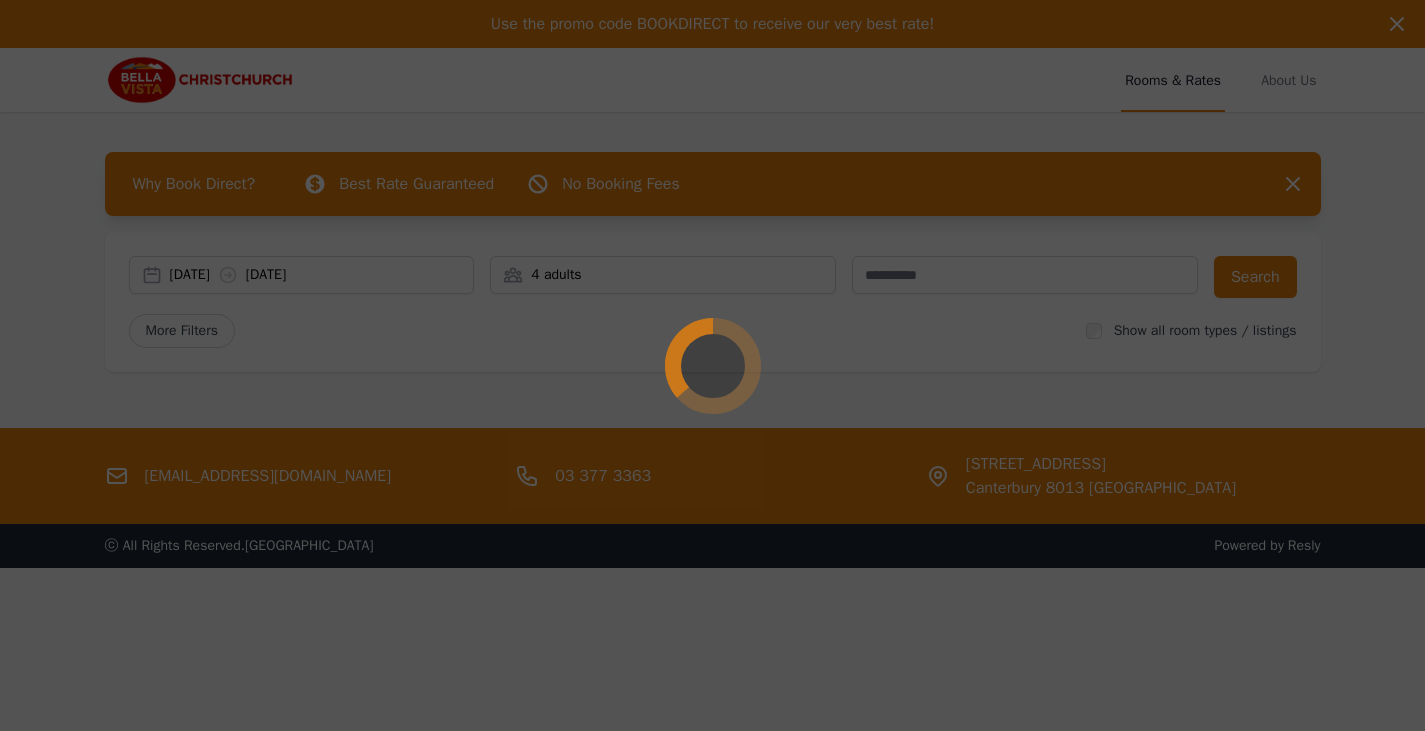 select on "**" 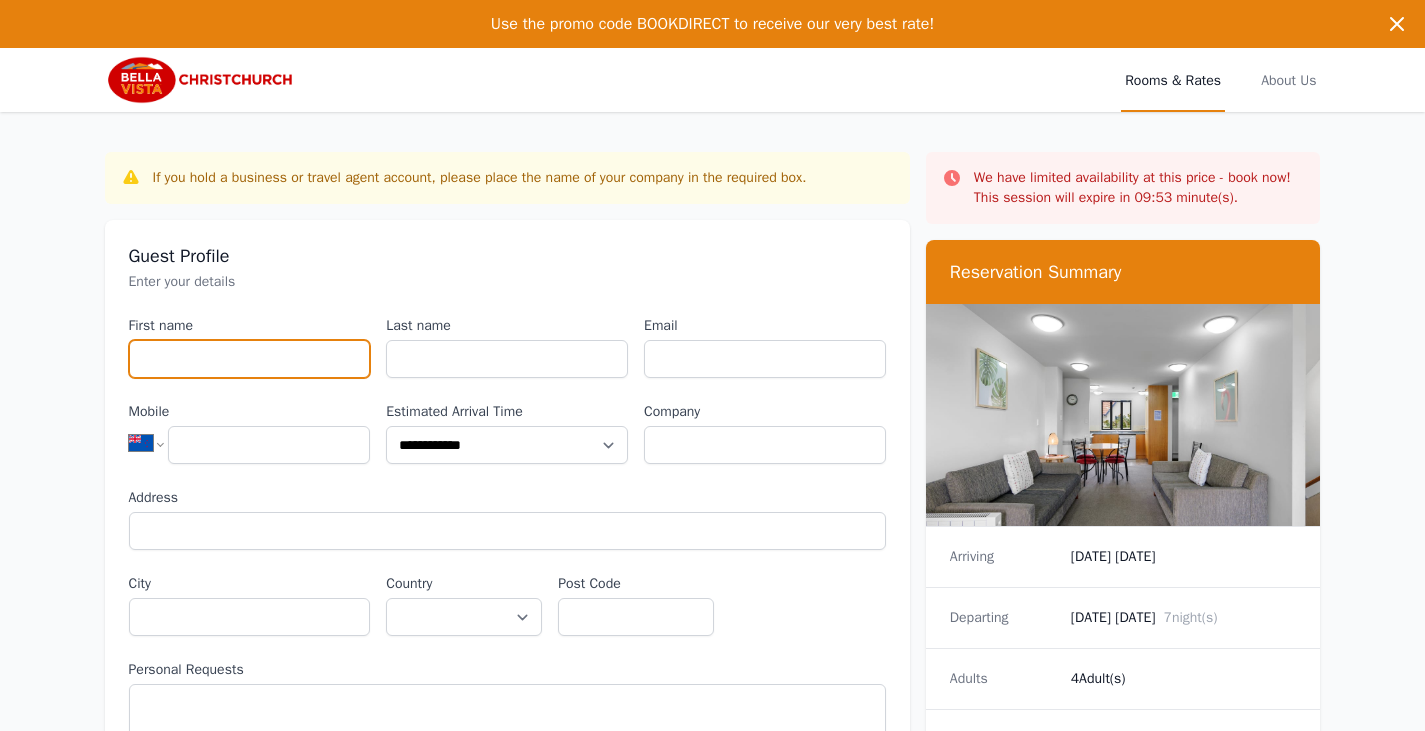 click on "First name" at bounding box center [250, 359] 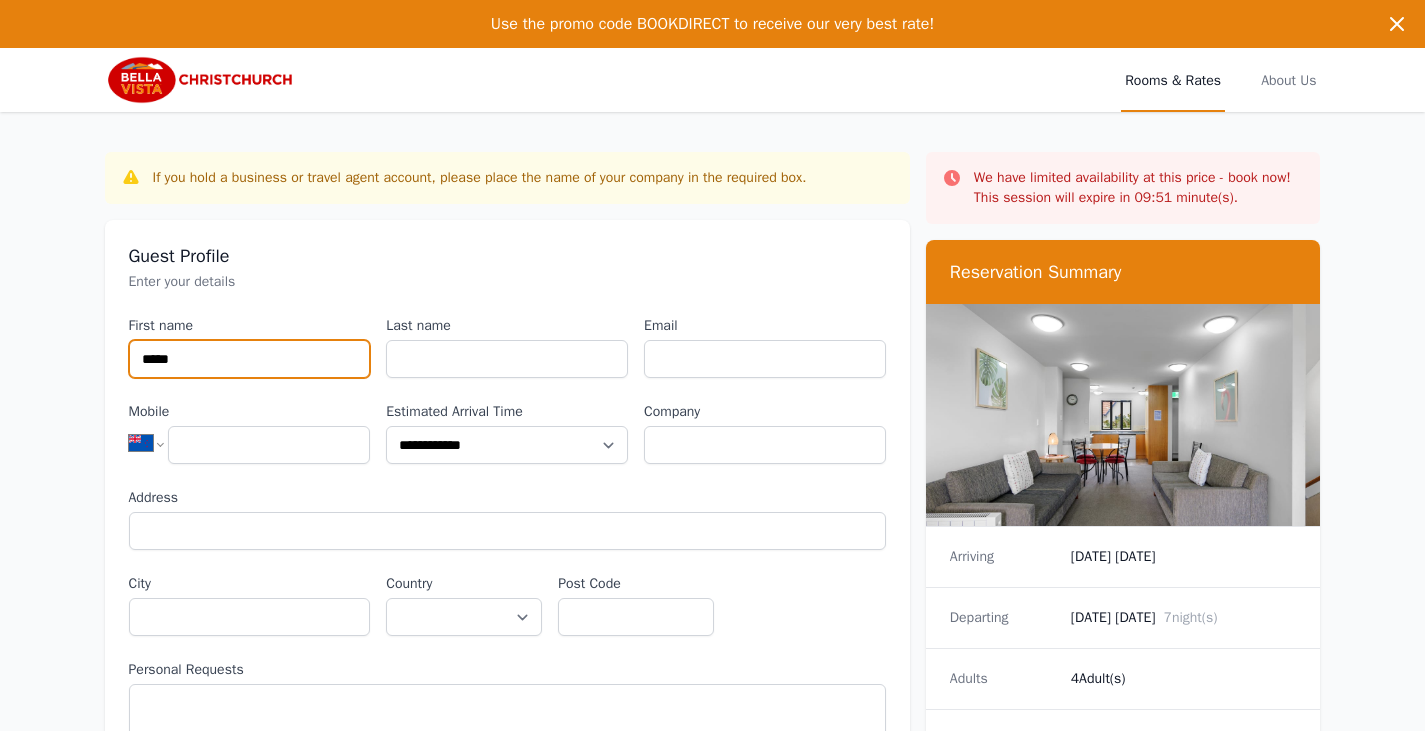 type on "*****" 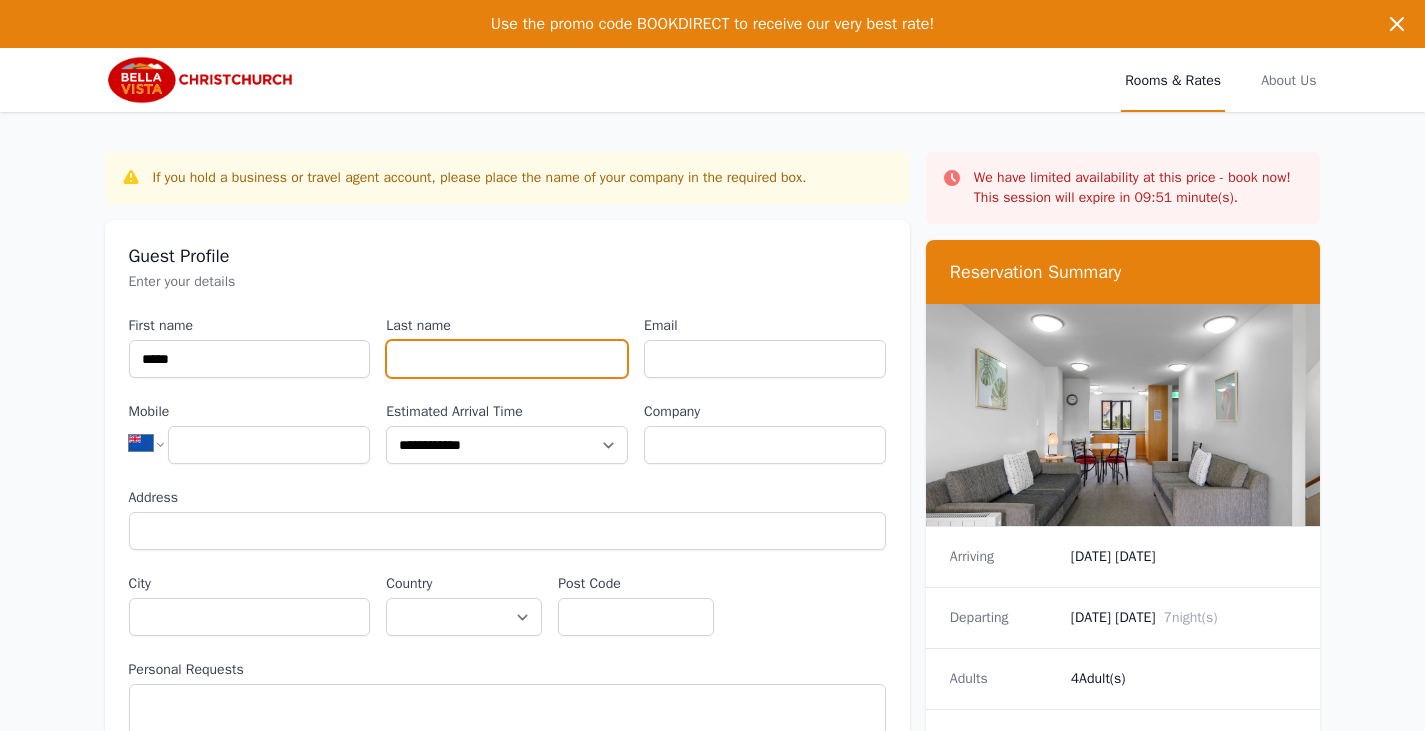 click on "Last name" at bounding box center (507, 359) 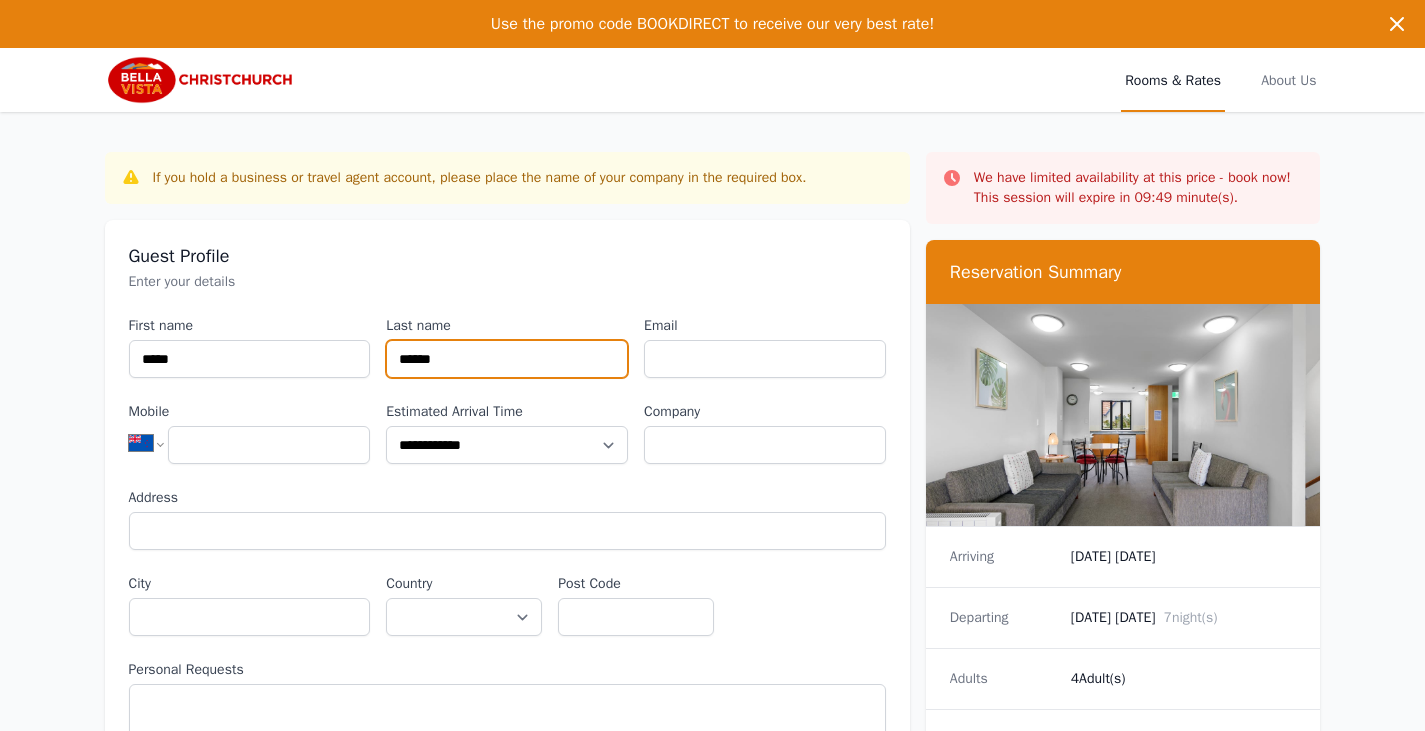 type on "******" 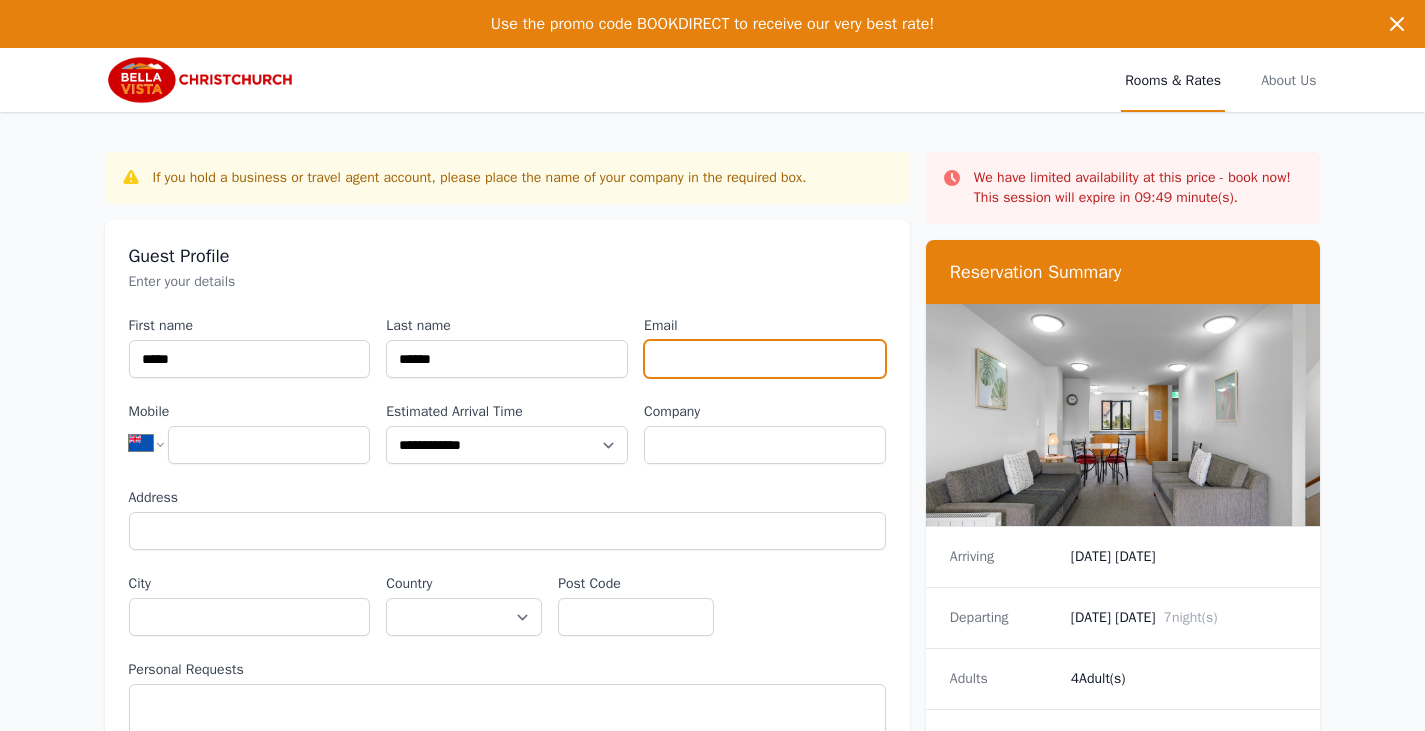 click on "Email" at bounding box center (765, 359) 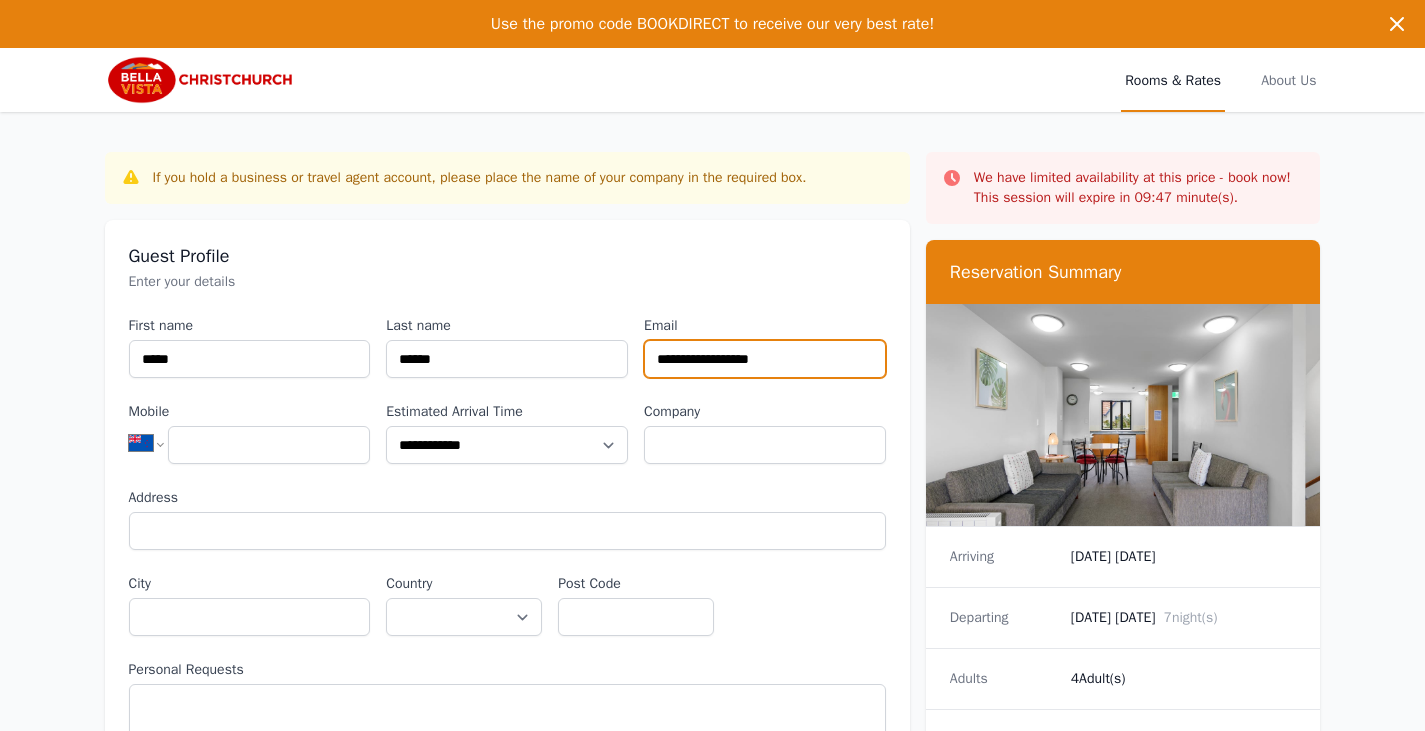 type on "**********" 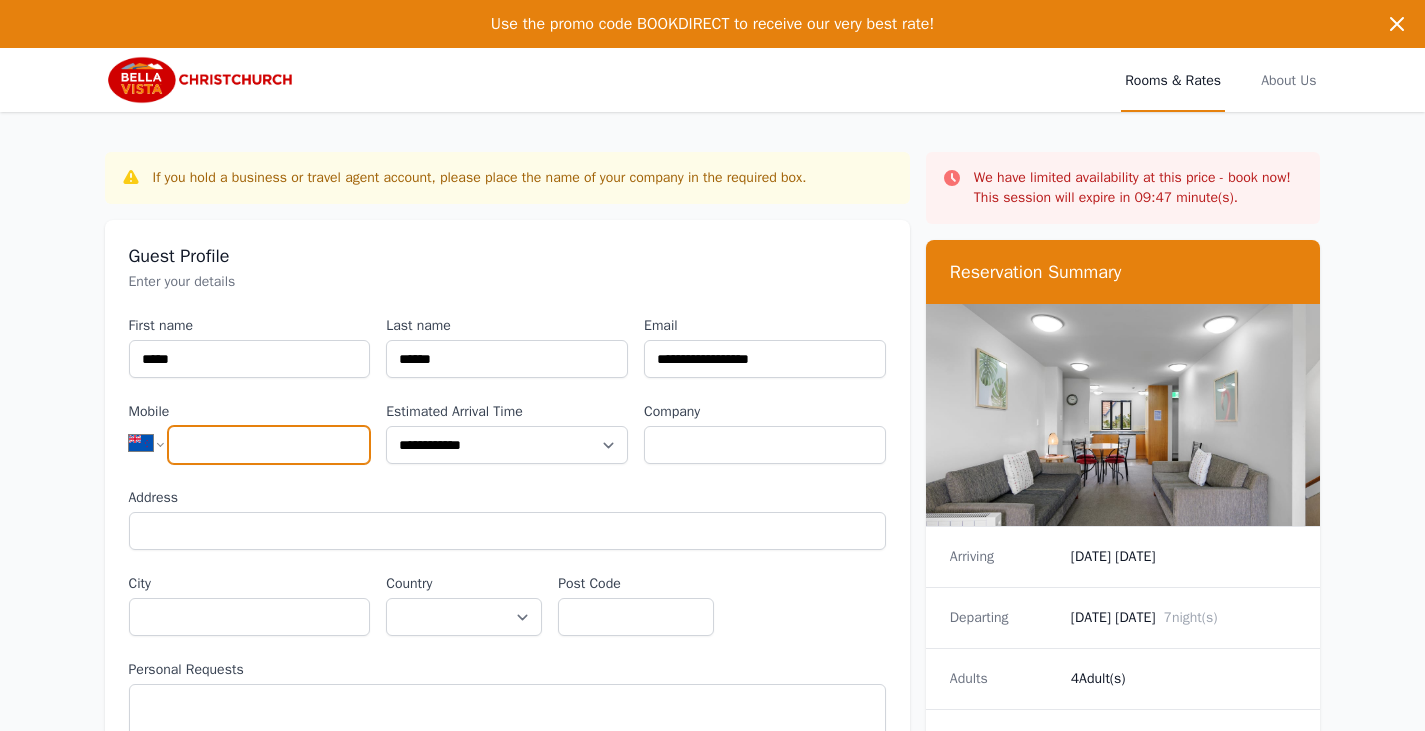 click on "Mobile" 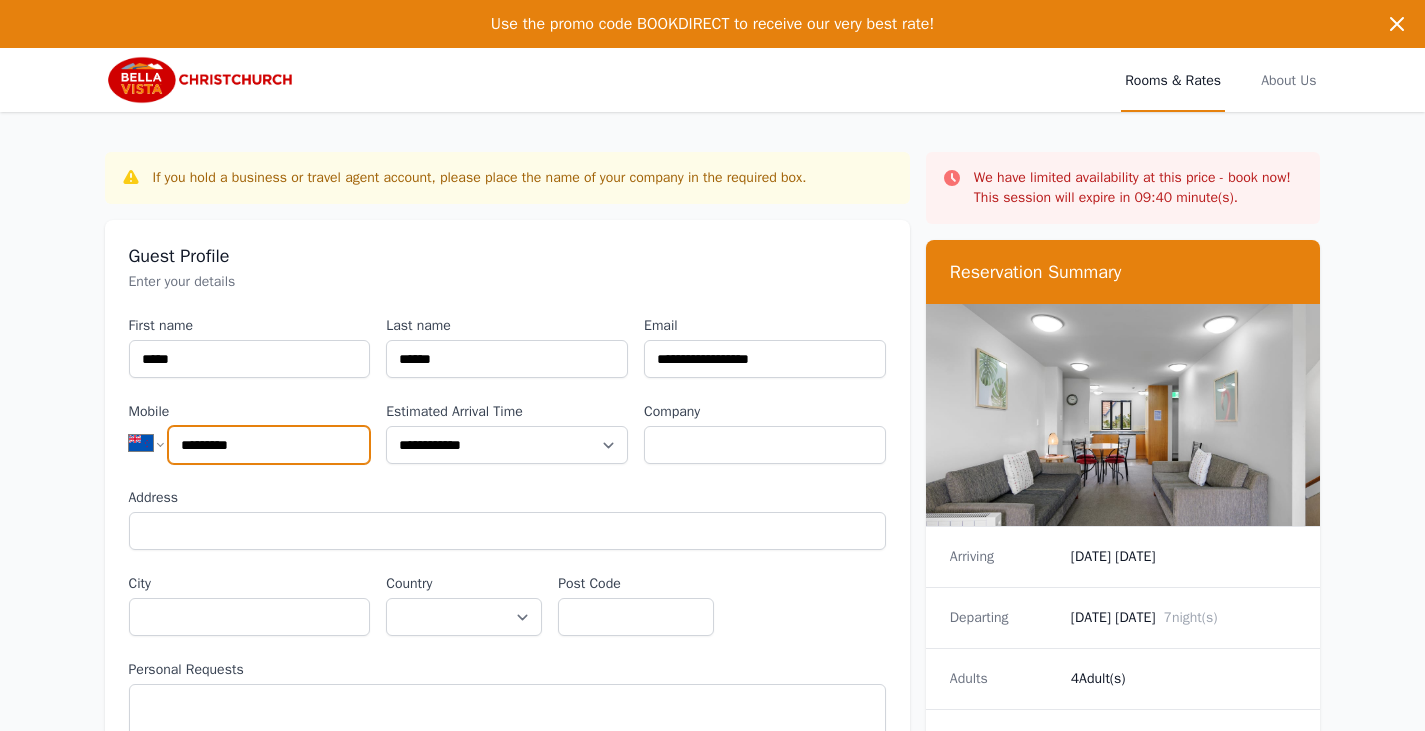 type on "*********" 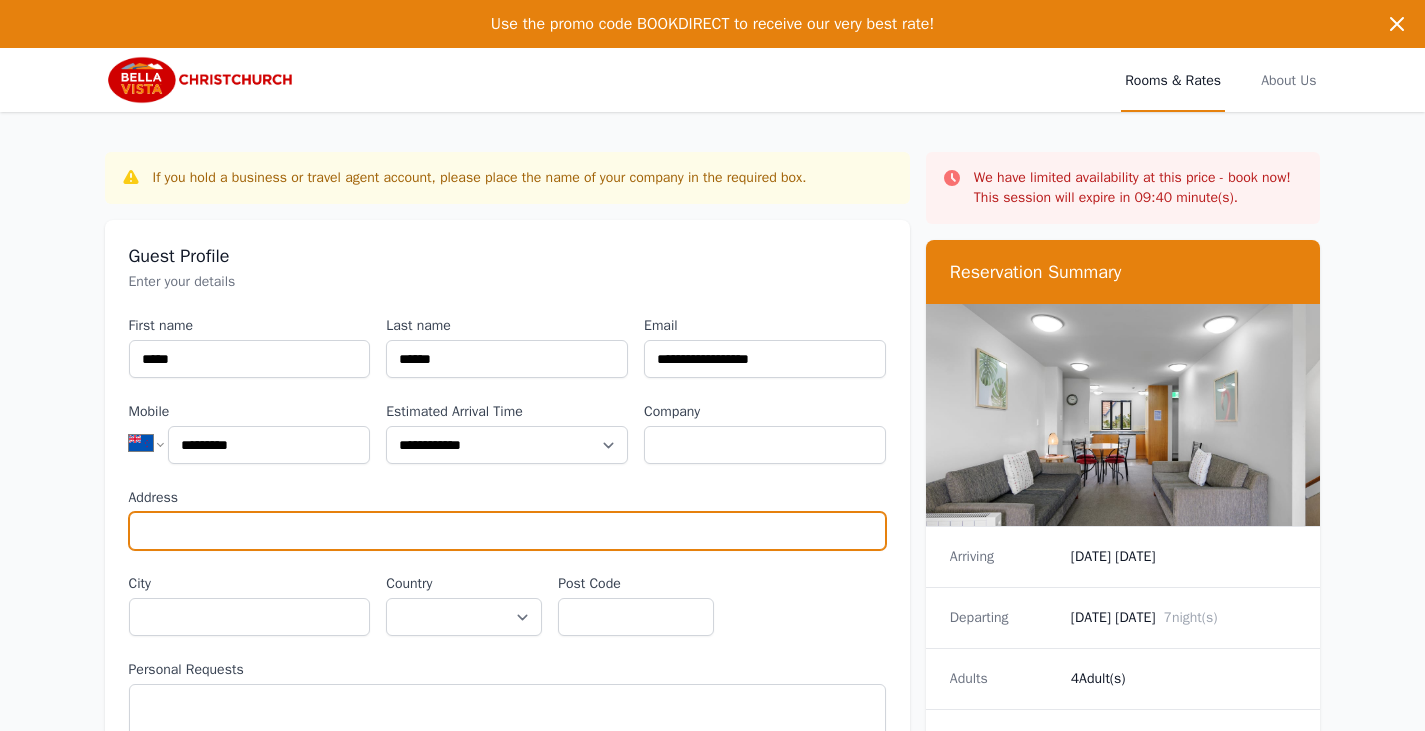 click on "Address" at bounding box center [507, 531] 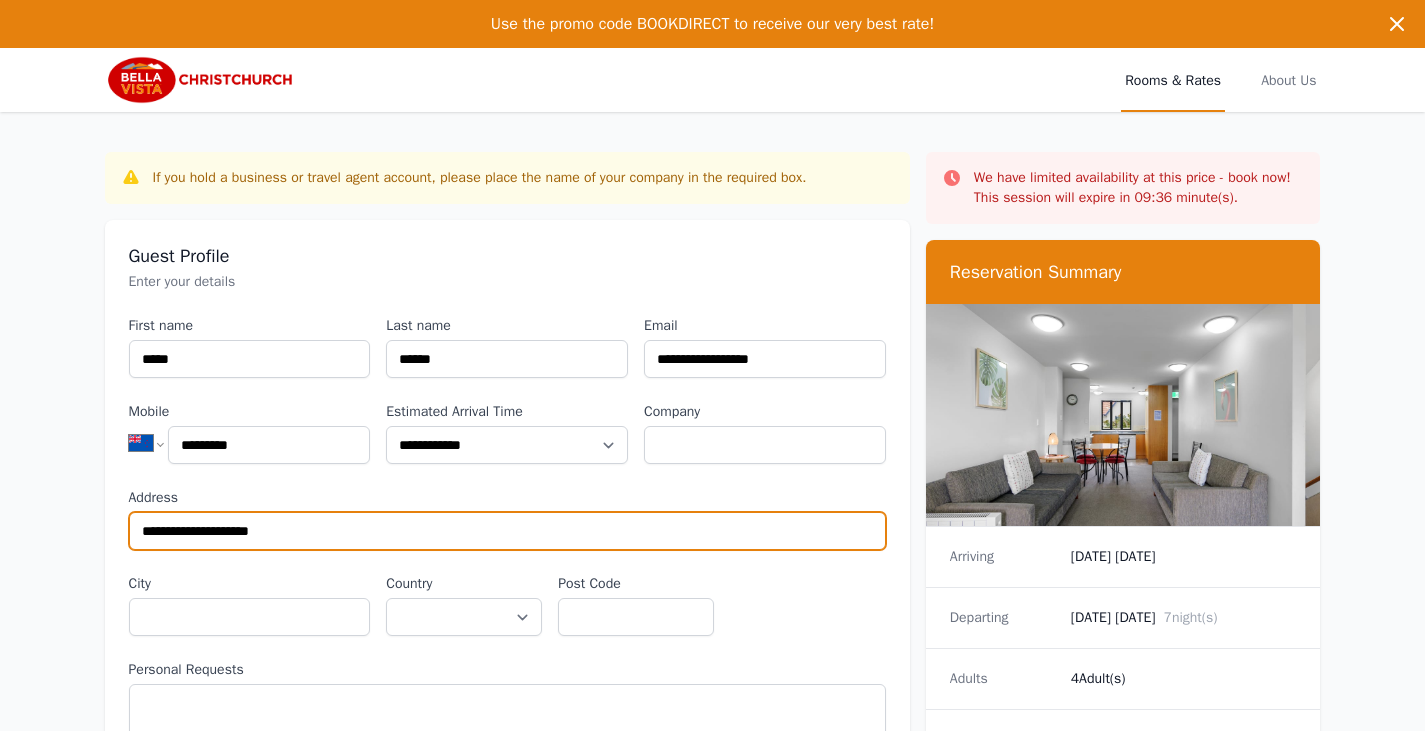 type on "**********" 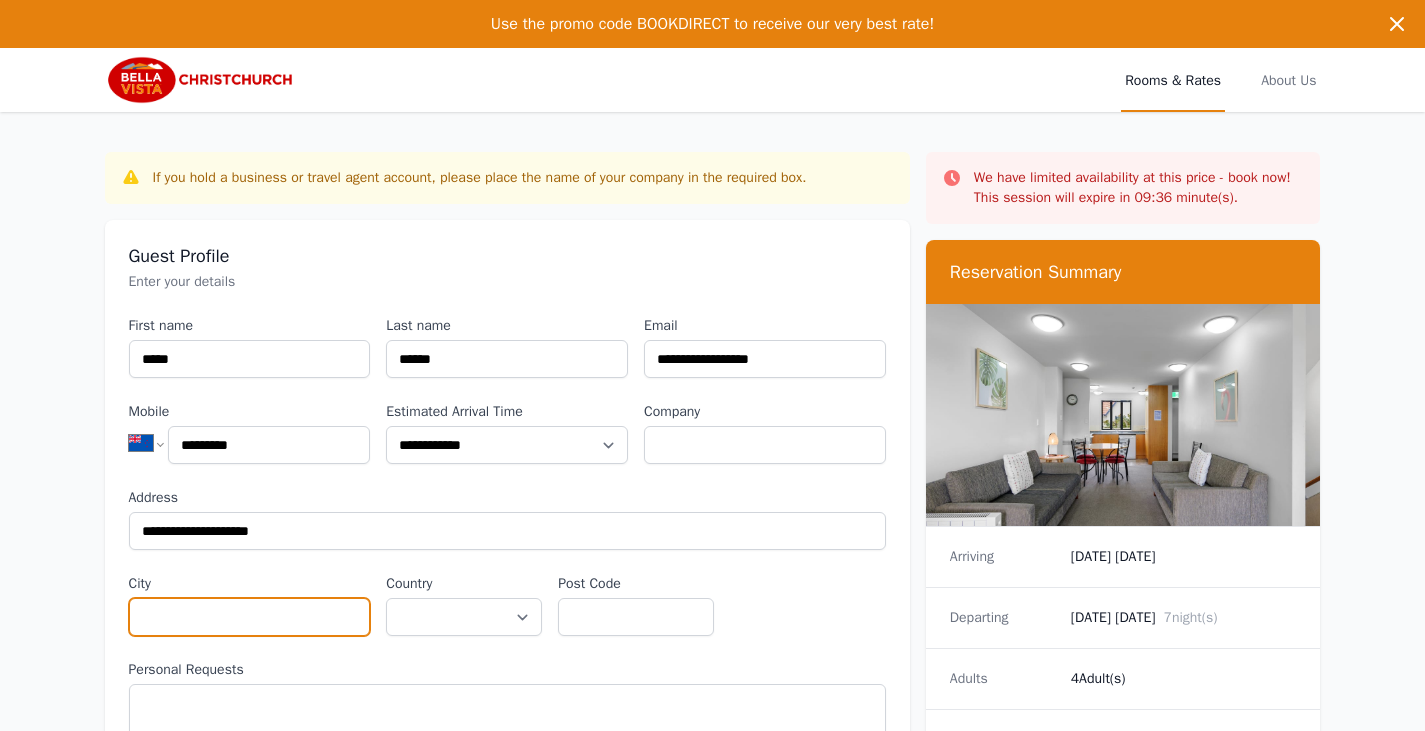 click on "City" at bounding box center (250, 617) 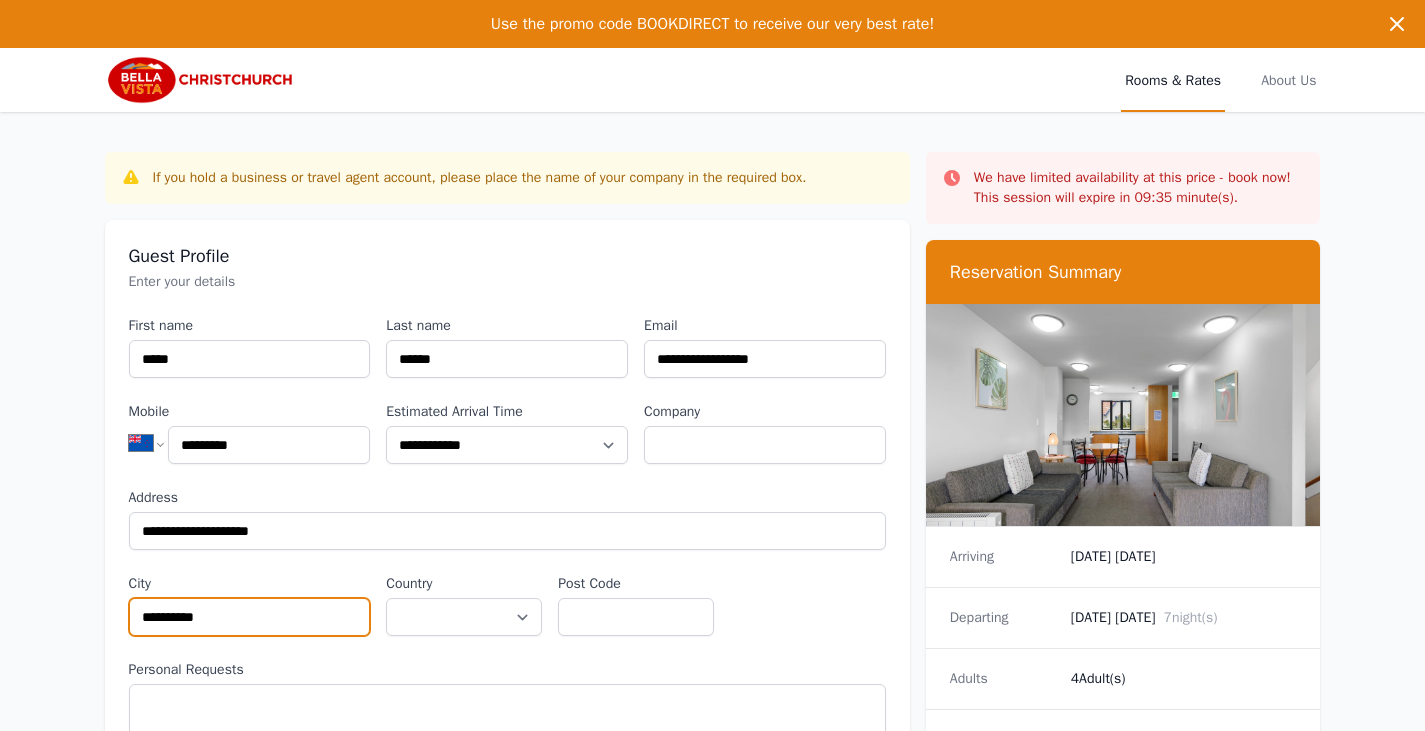 type on "**********" 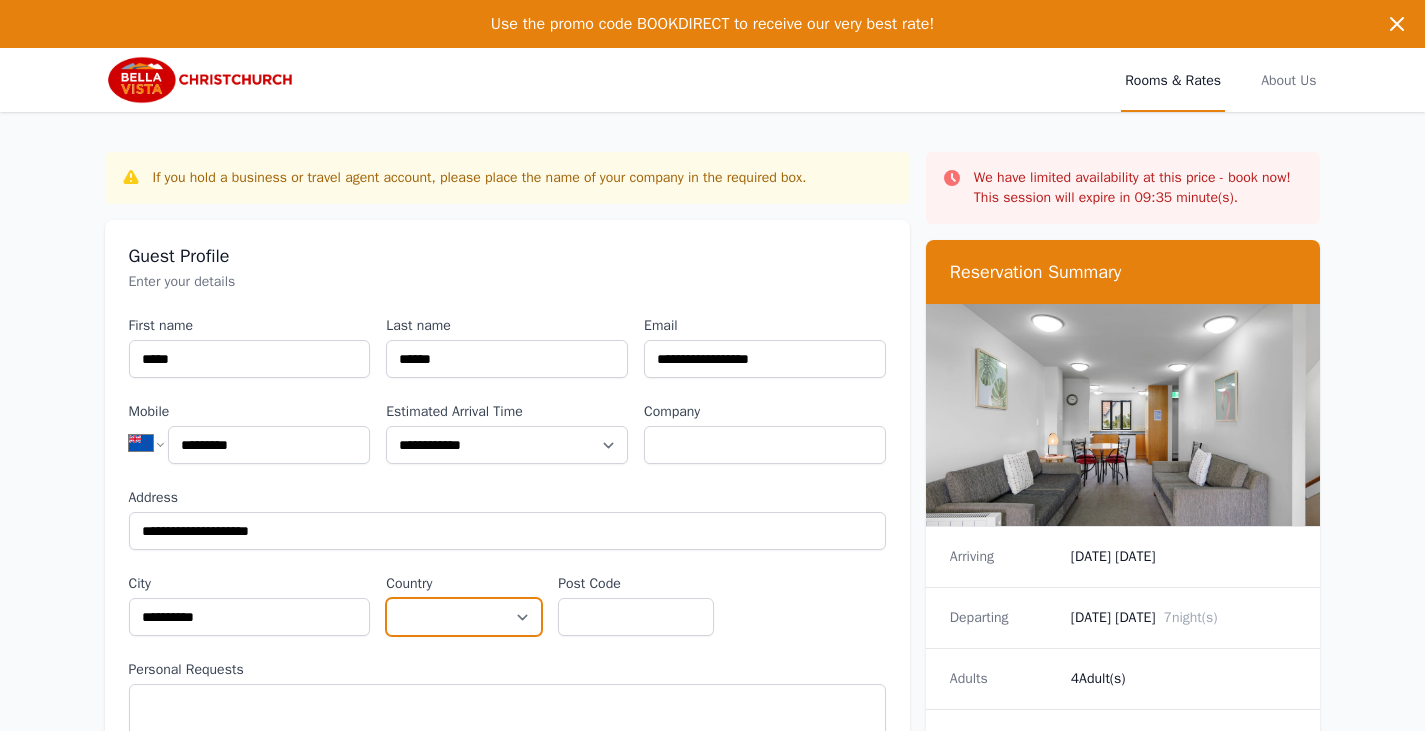 click on "**********" at bounding box center [464, 617] 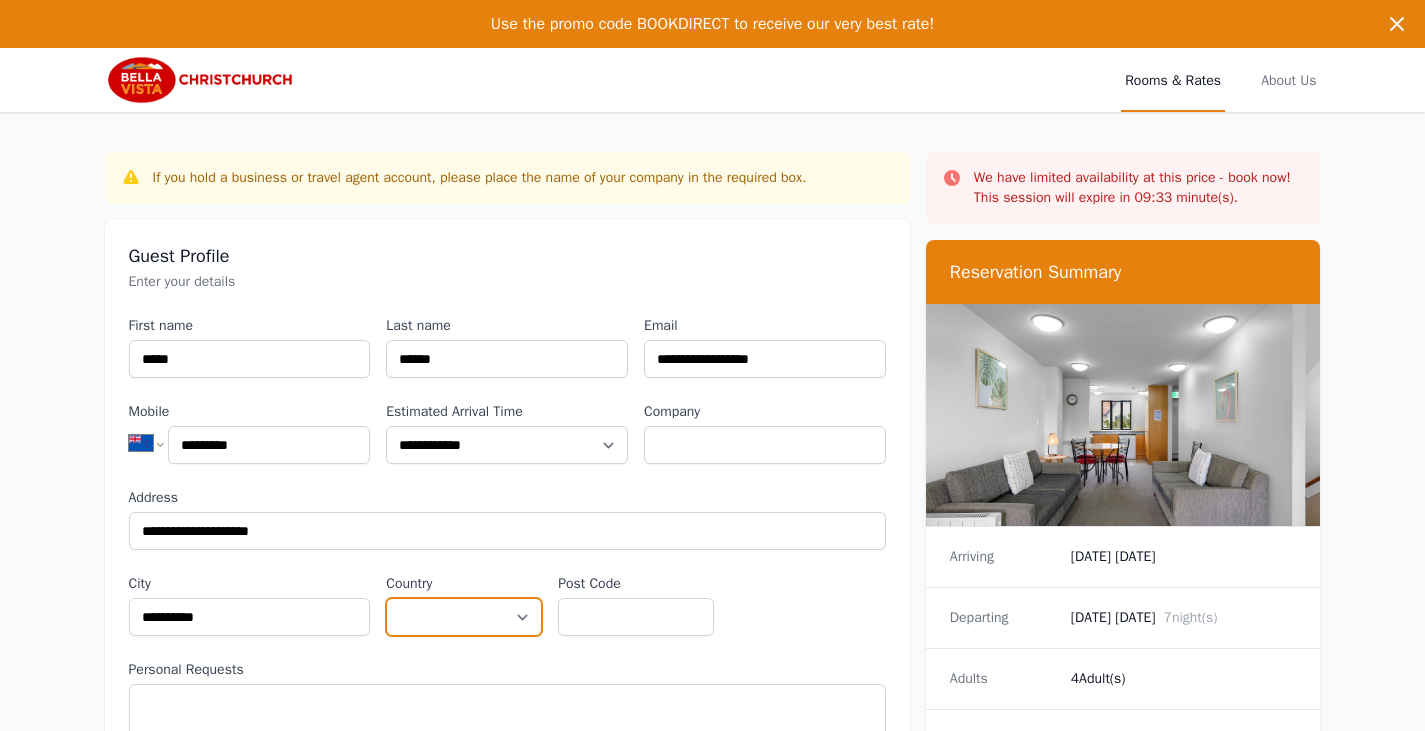 select on "**********" 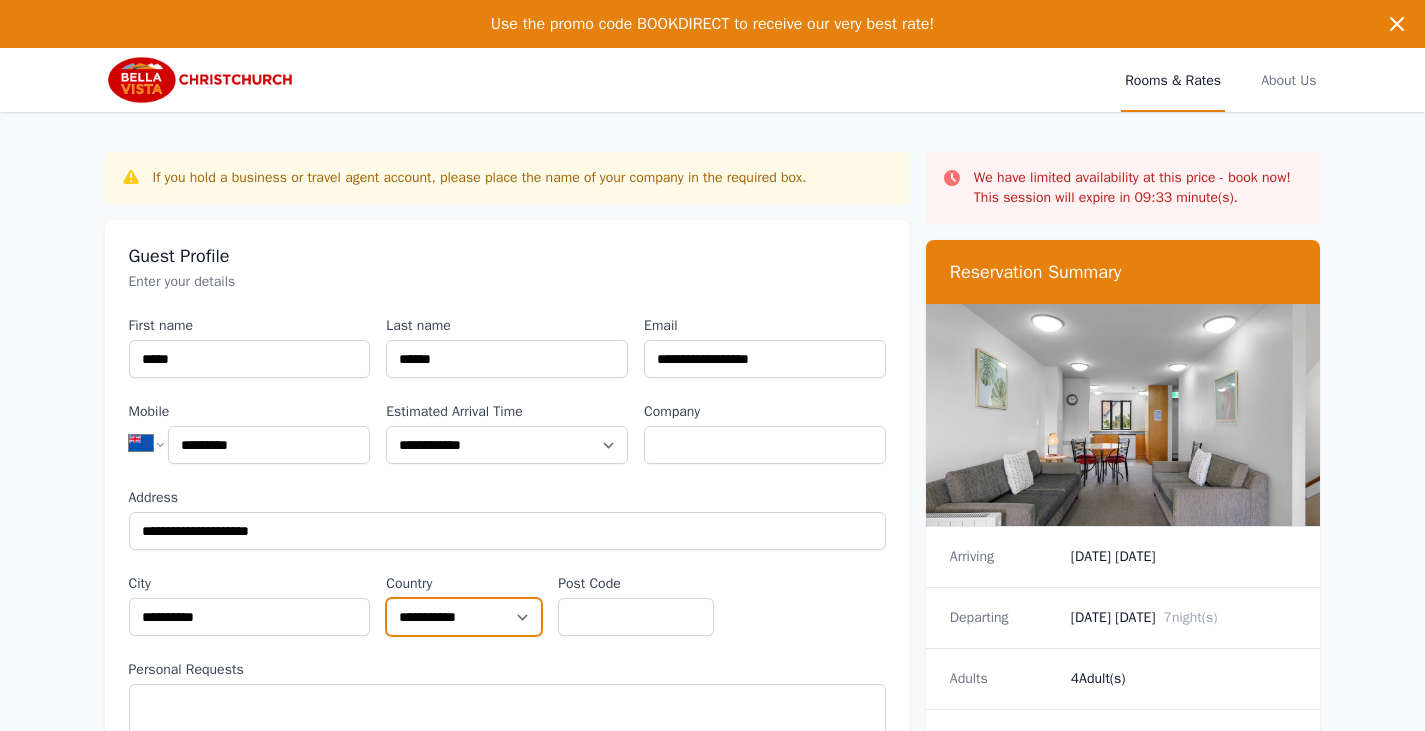 click on "**********" at bounding box center [464, 617] 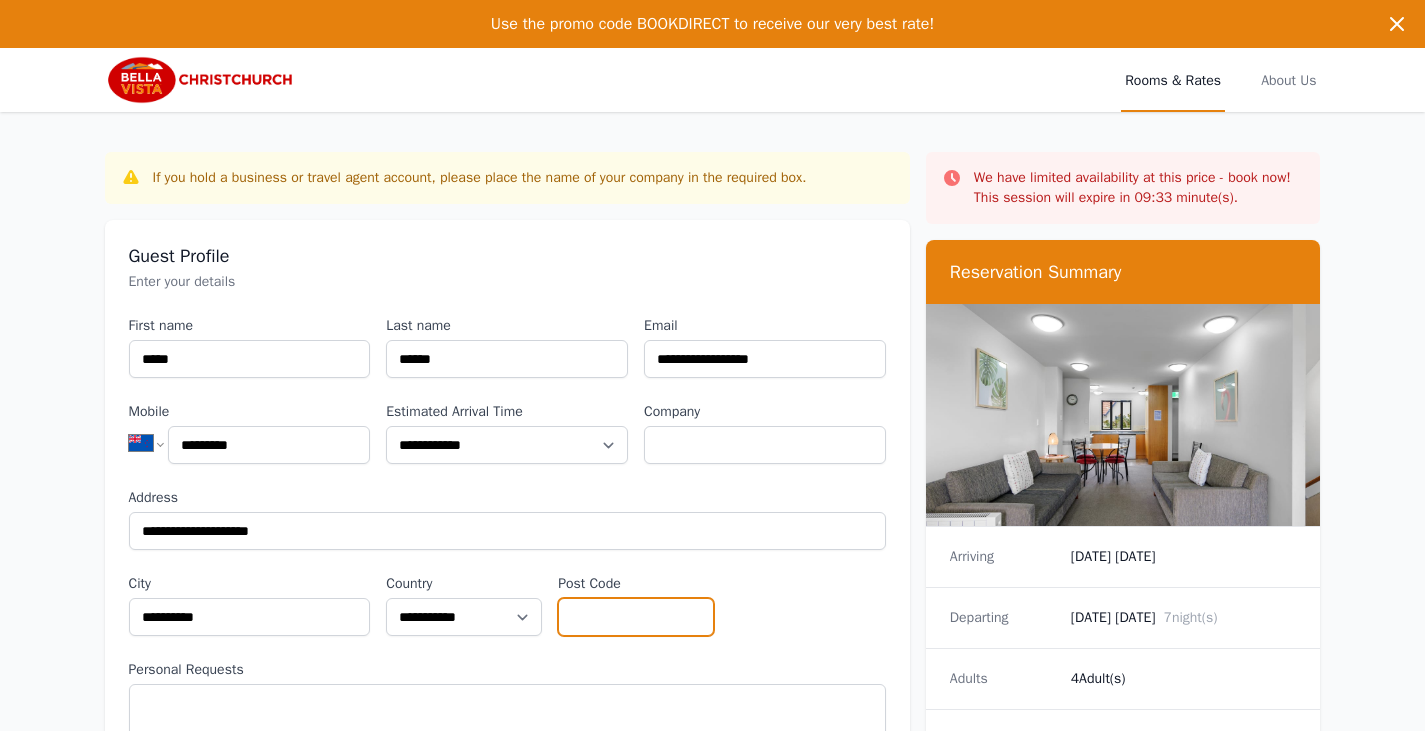 click on "Post Code" at bounding box center (636, 617) 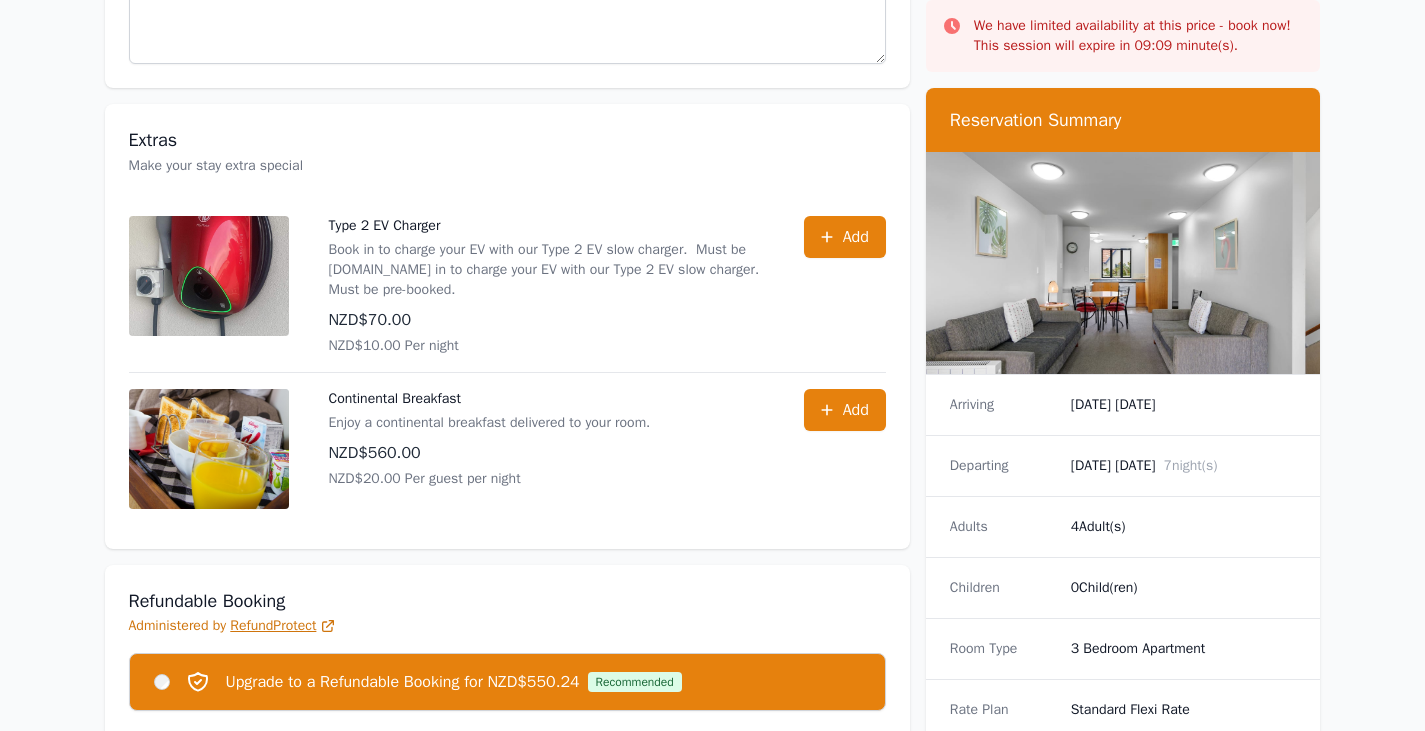 scroll, scrollTop: 700, scrollLeft: 0, axis: vertical 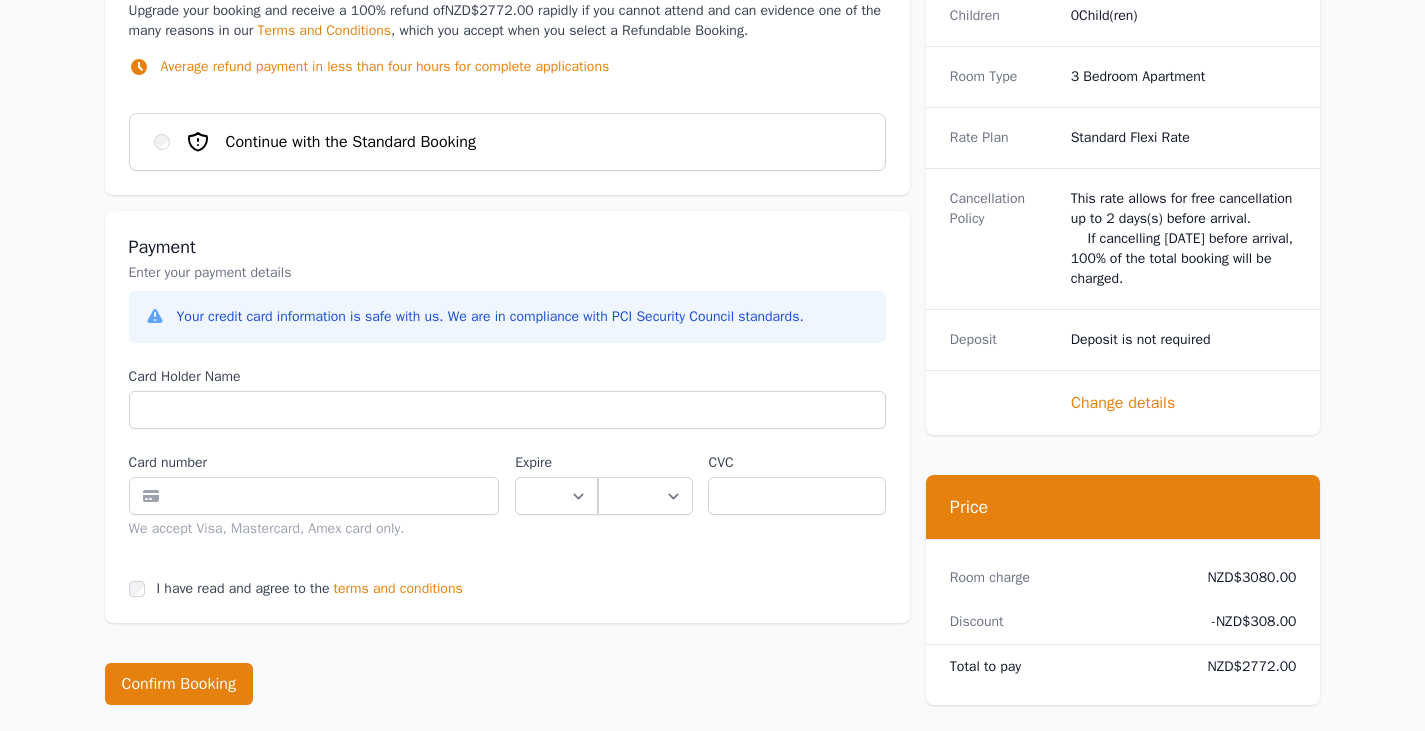 type on "****" 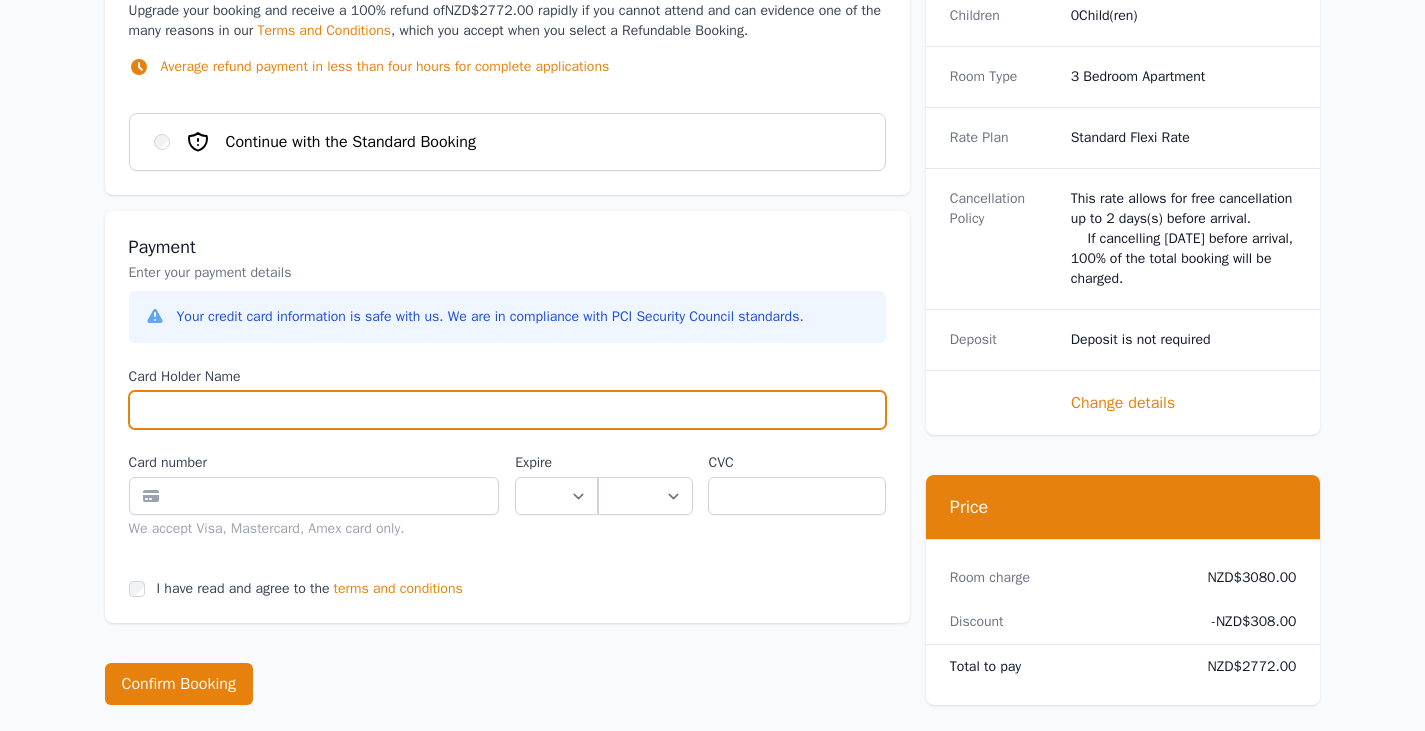 click on "Card Holder Name" at bounding box center (507, 410) 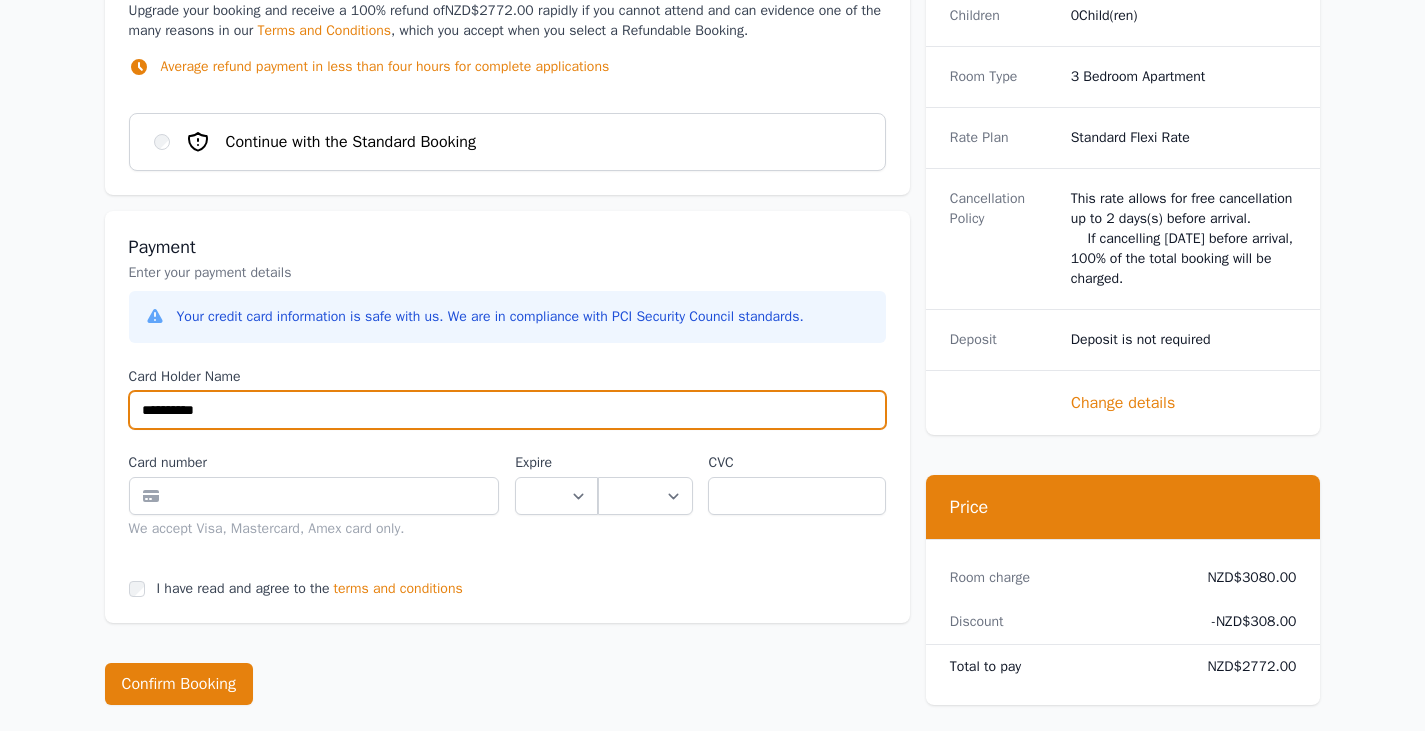 type on "**********" 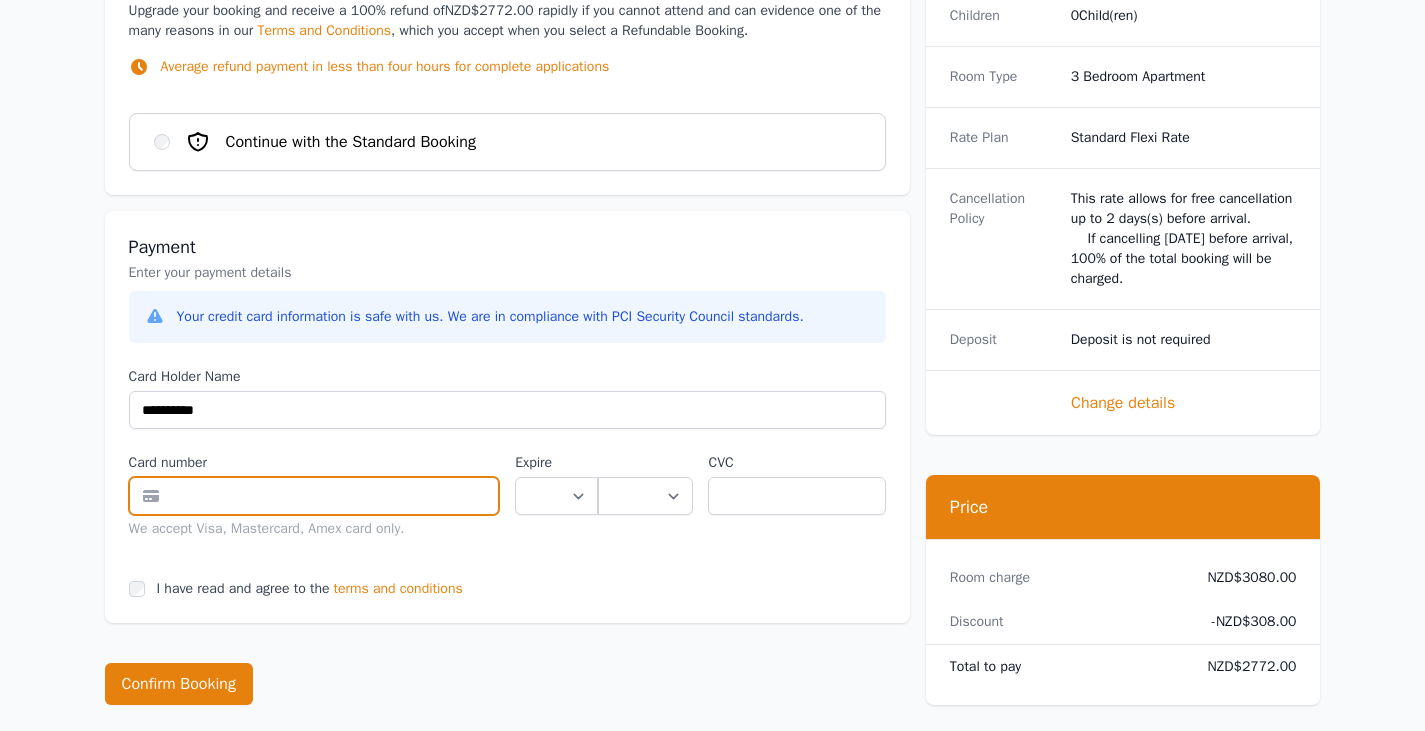 click at bounding box center (314, 496) 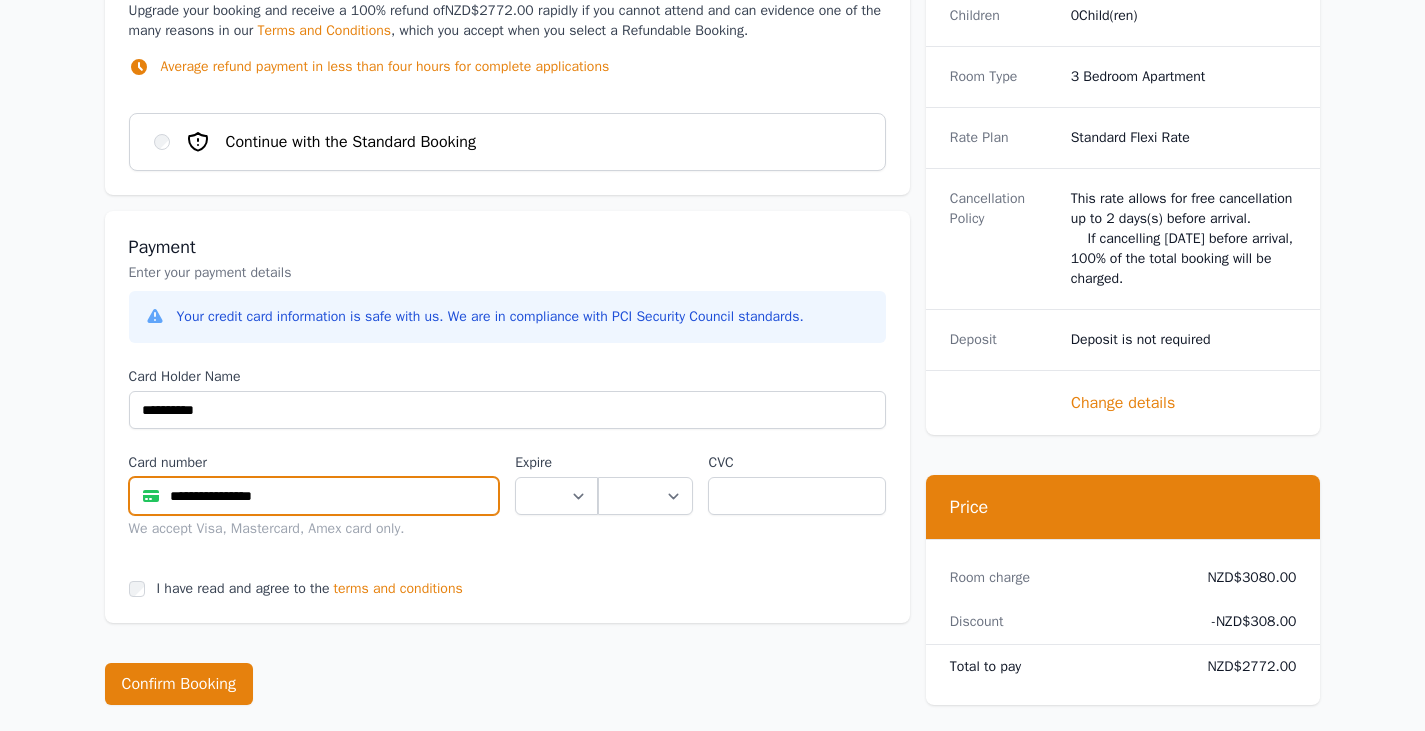 click on "**********" at bounding box center (314, 496) 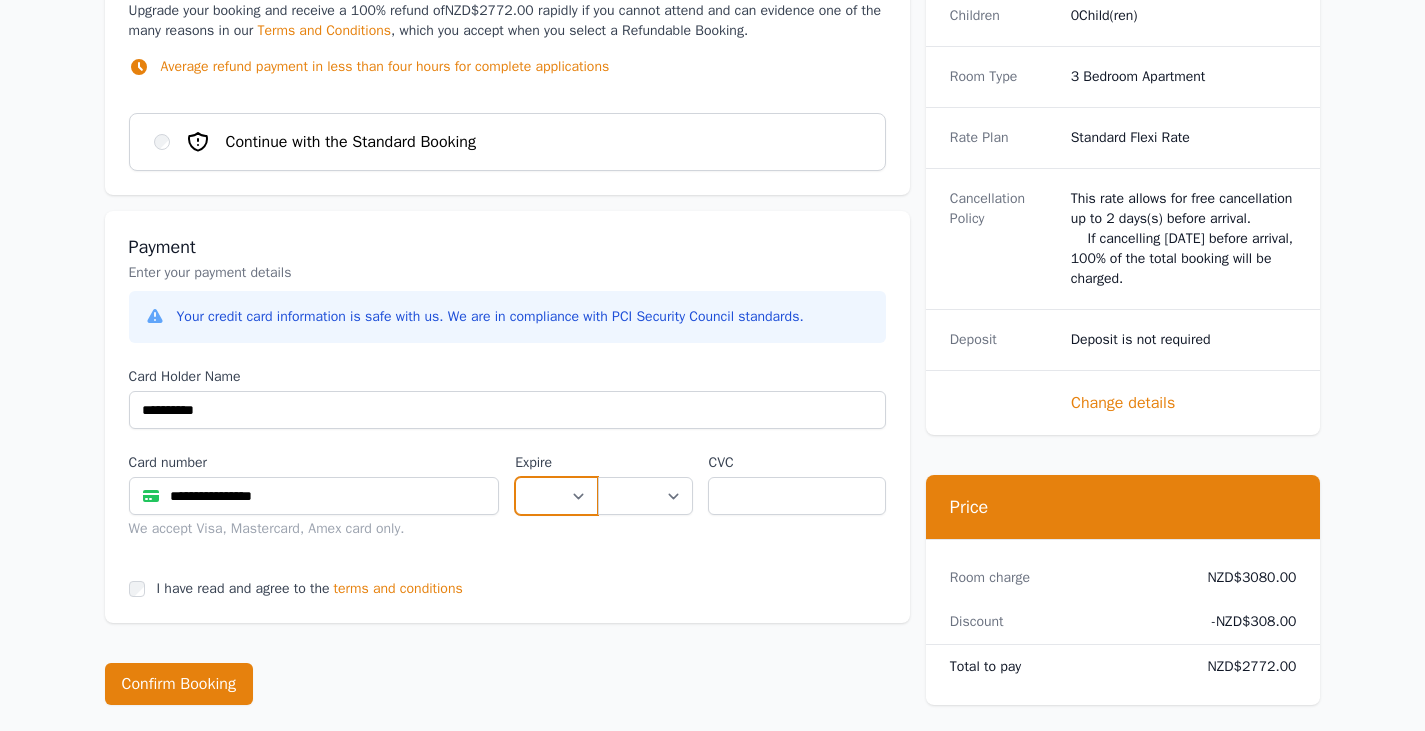 click on "** ** ** ** ** ** ** ** ** ** ** **" at bounding box center (556, 496) 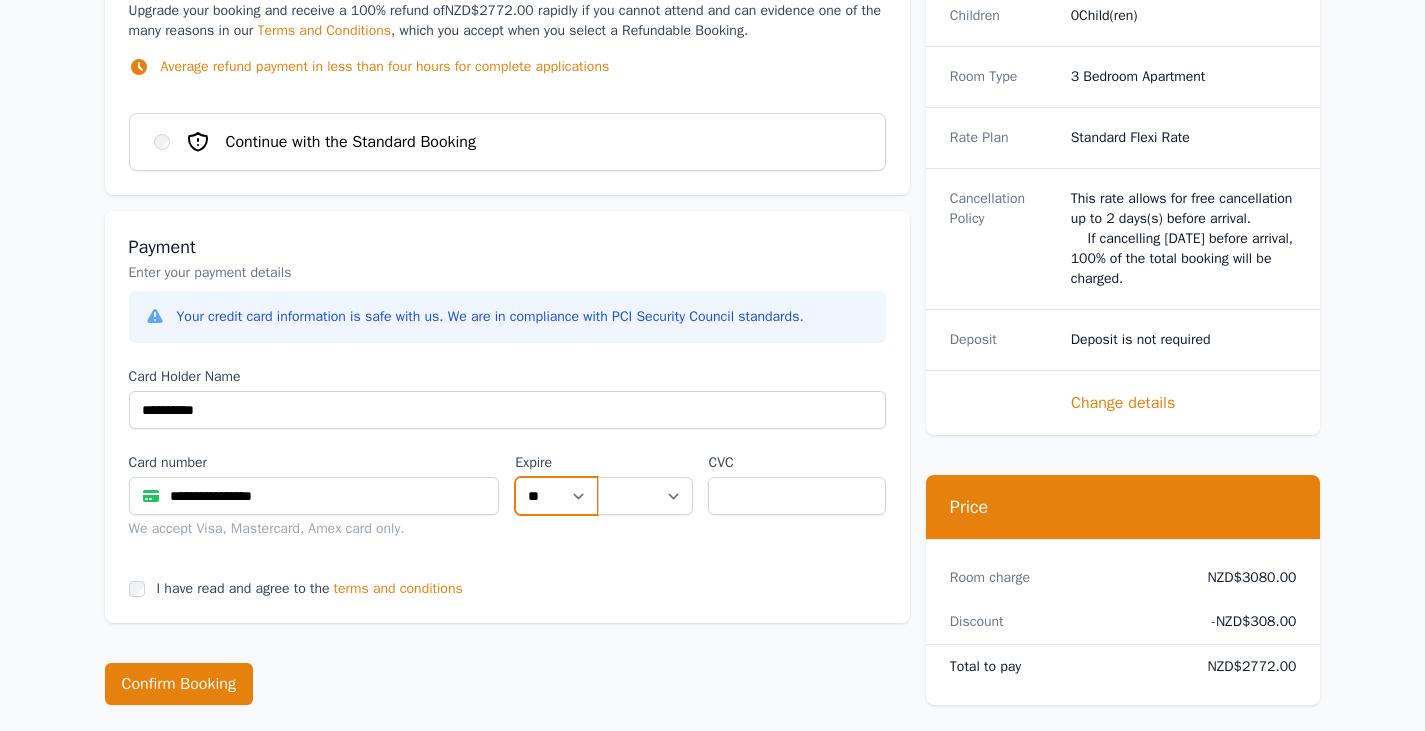 click on "** ** ** ** ** ** ** ** ** ** ** **" at bounding box center (556, 496) 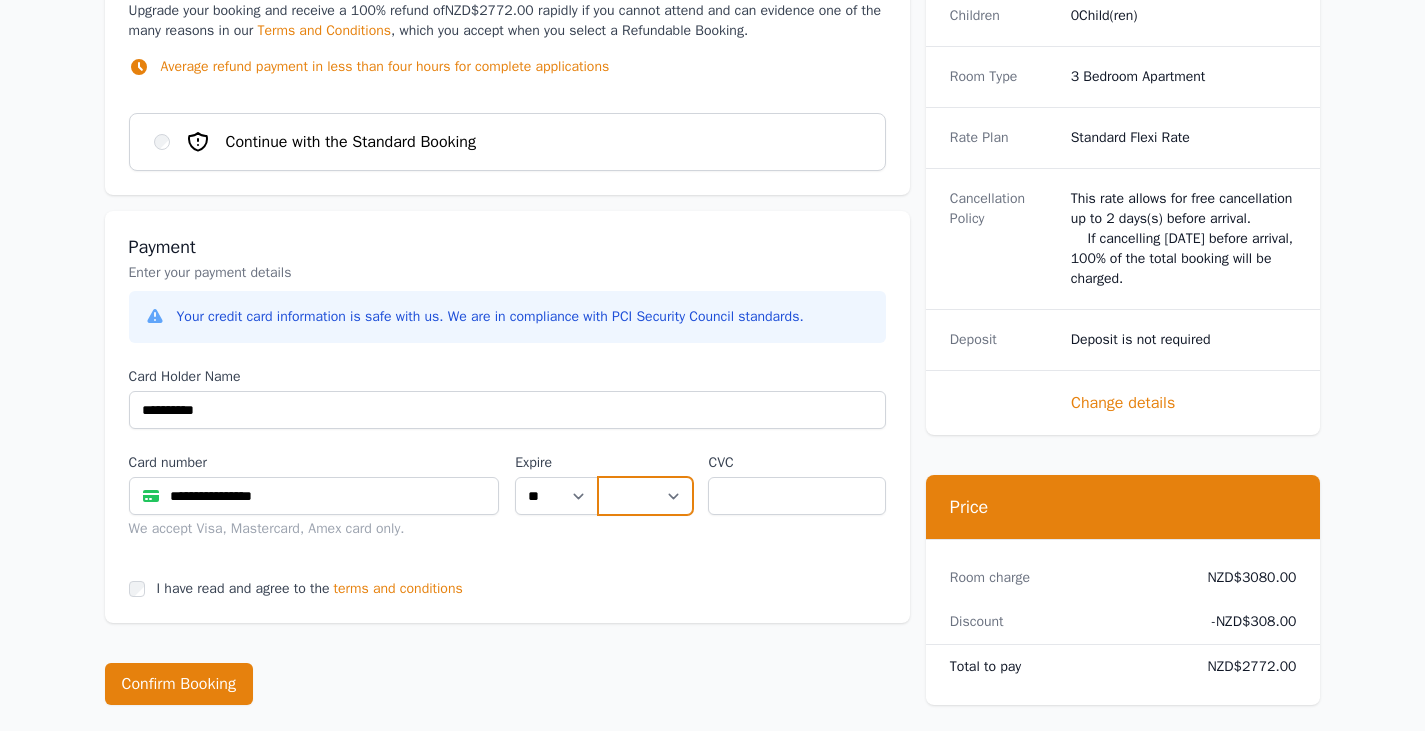click on "**** **** **** **** **** **** **** **** ****" at bounding box center (645, 496) 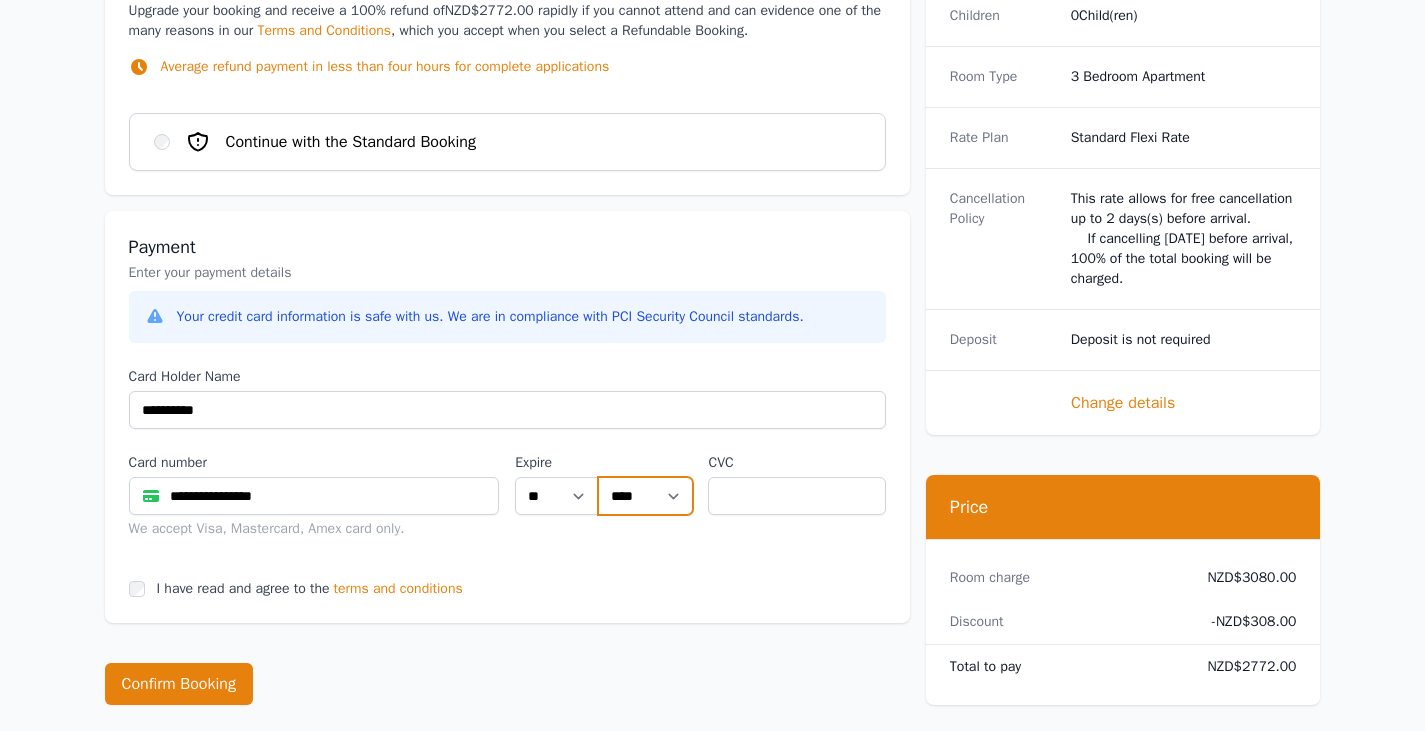 click on "**** **** **** **** **** **** **** **** ****" at bounding box center (645, 496) 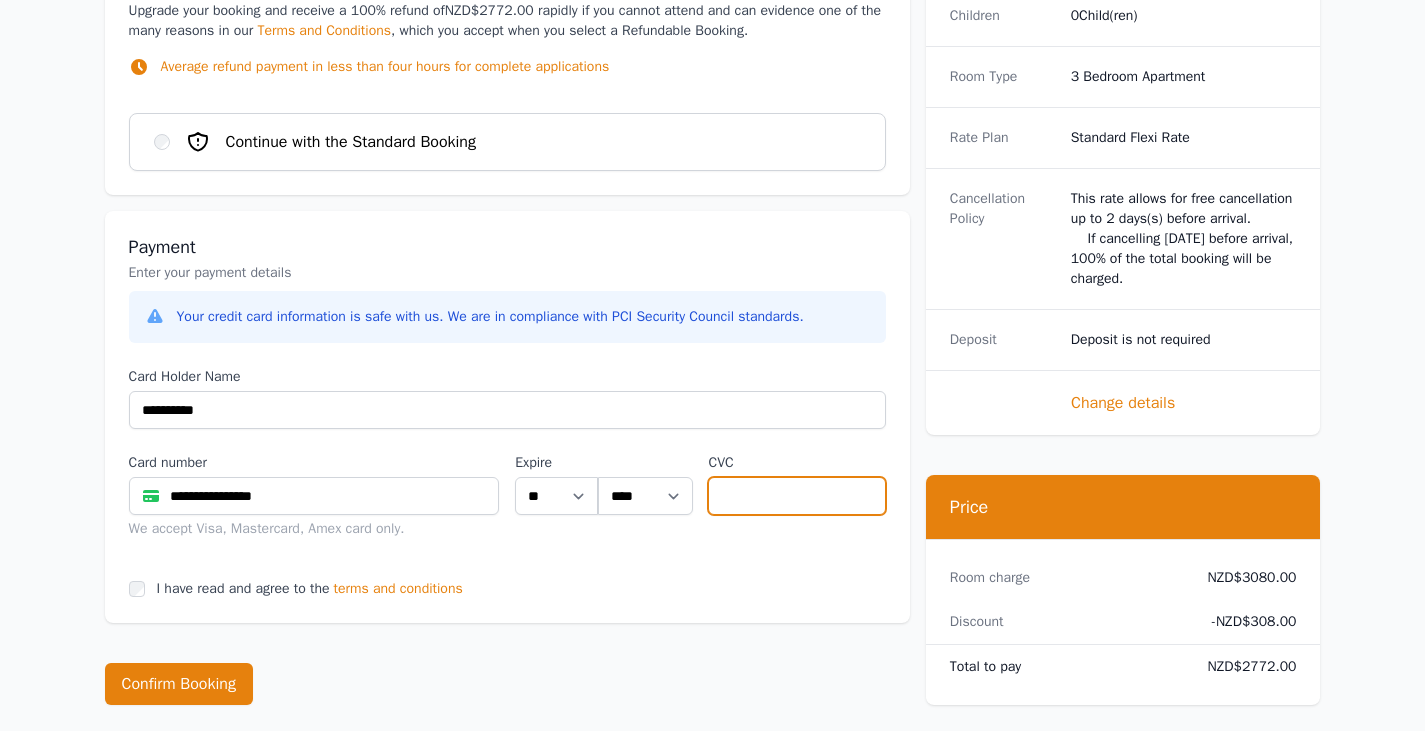 click at bounding box center [796, 496] 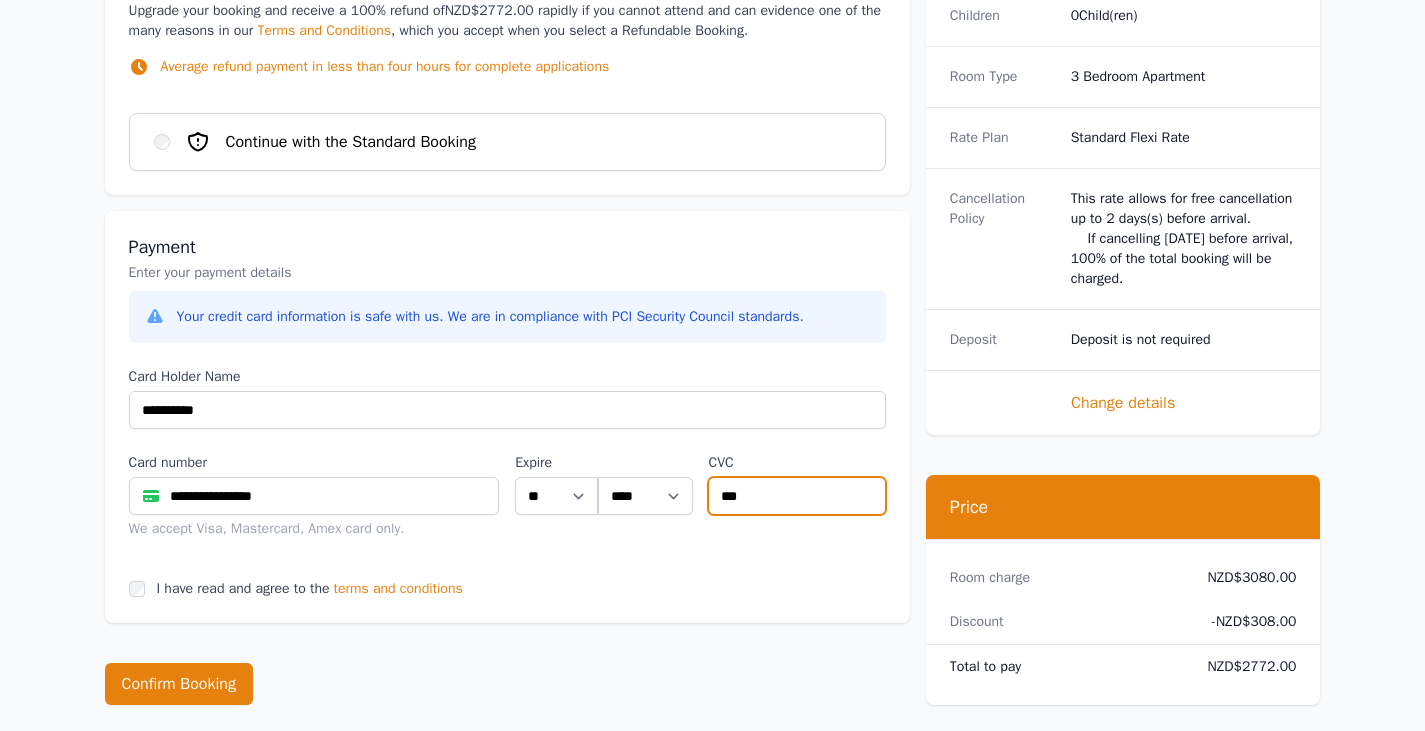 type on "***" 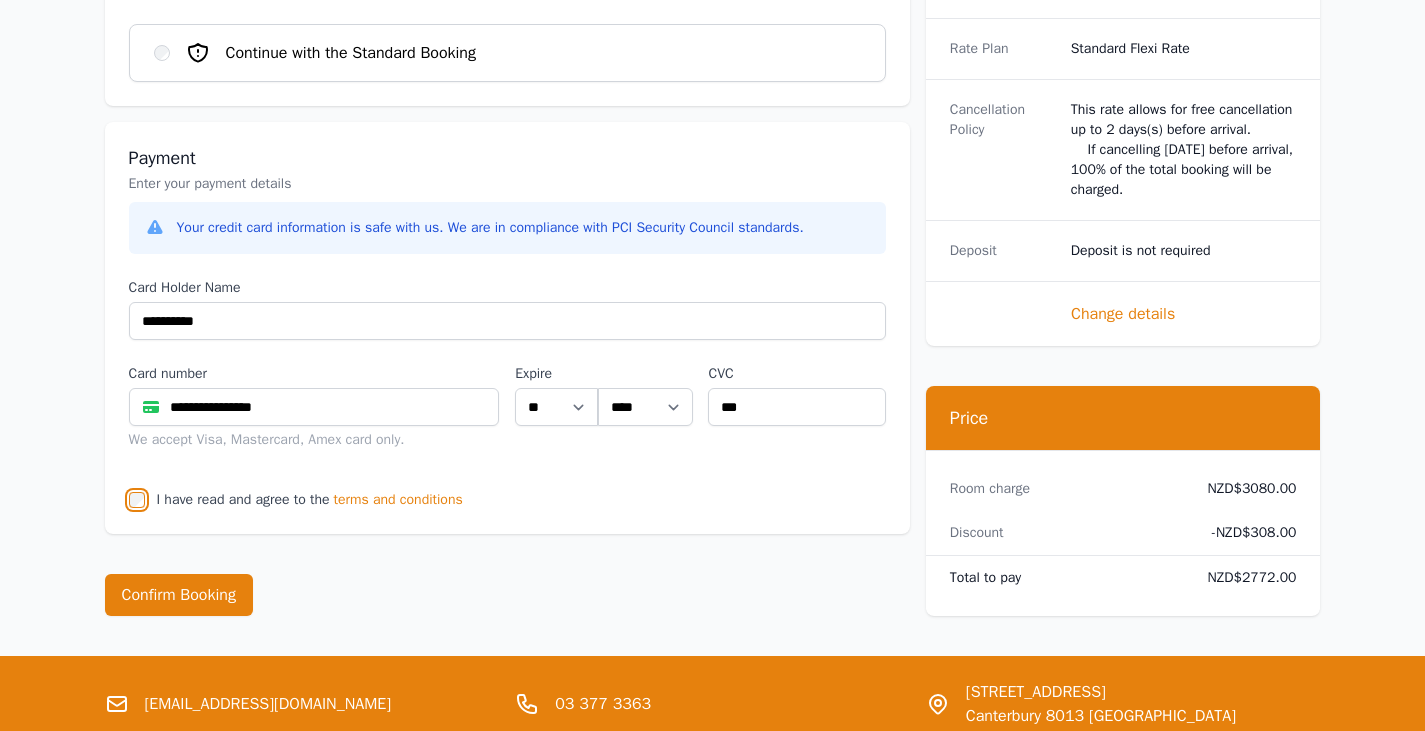 scroll, scrollTop: 1700, scrollLeft: 0, axis: vertical 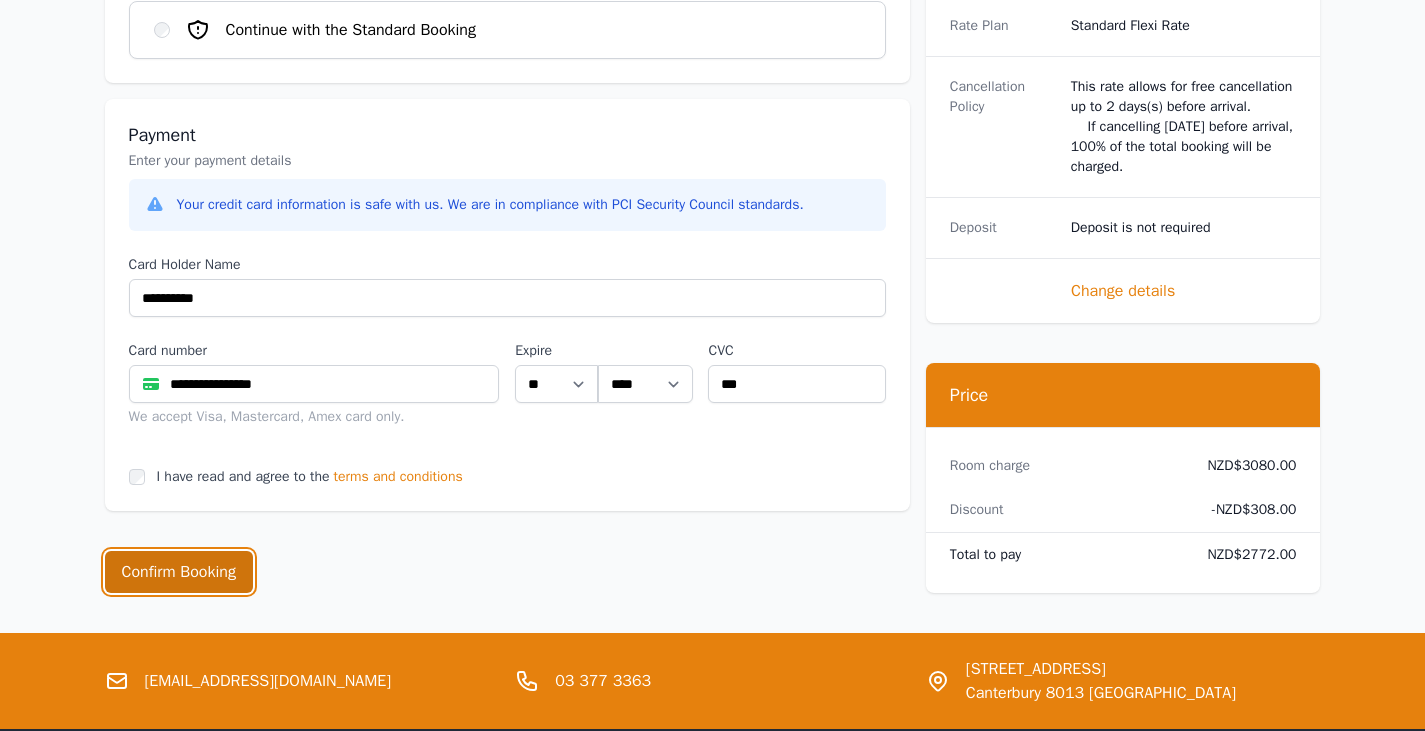 click on "Confirm Booking" at bounding box center (179, 572) 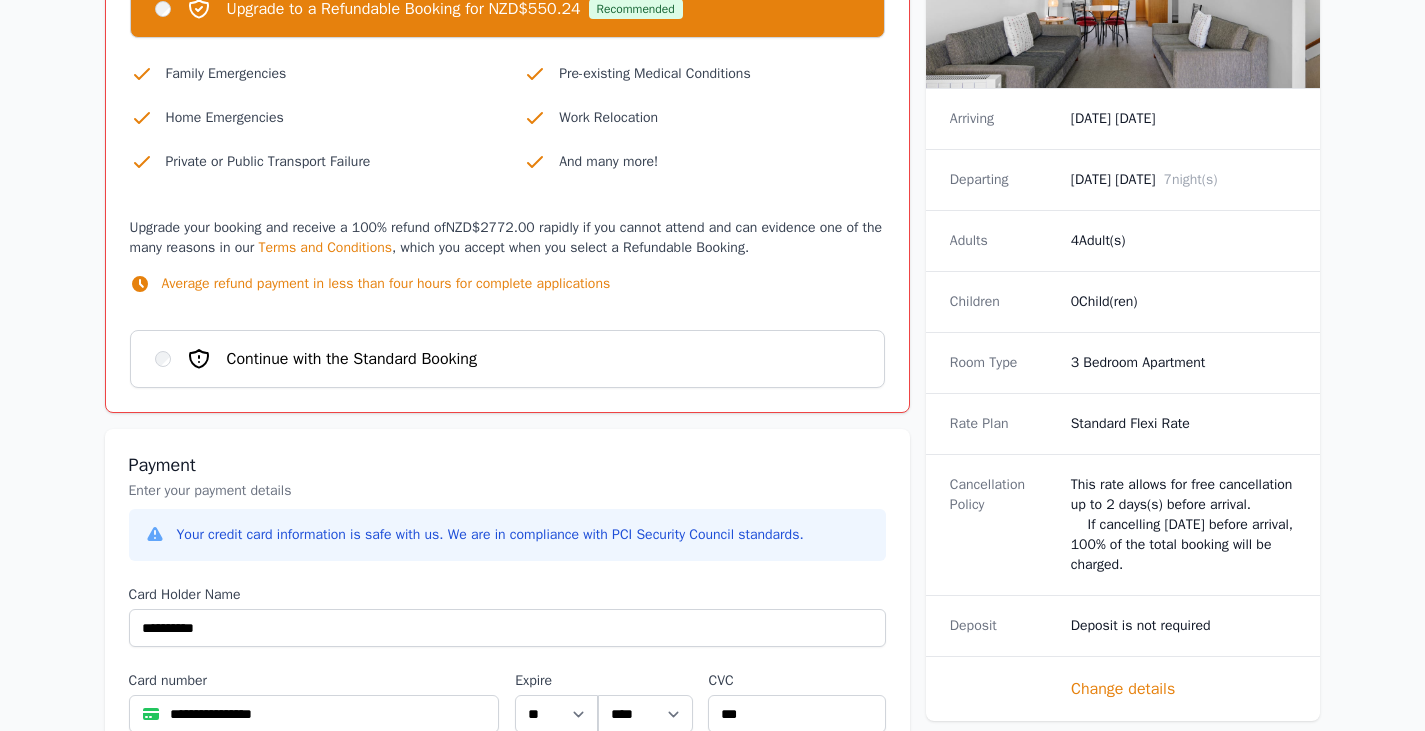 scroll, scrollTop: 1301, scrollLeft: 0, axis: vertical 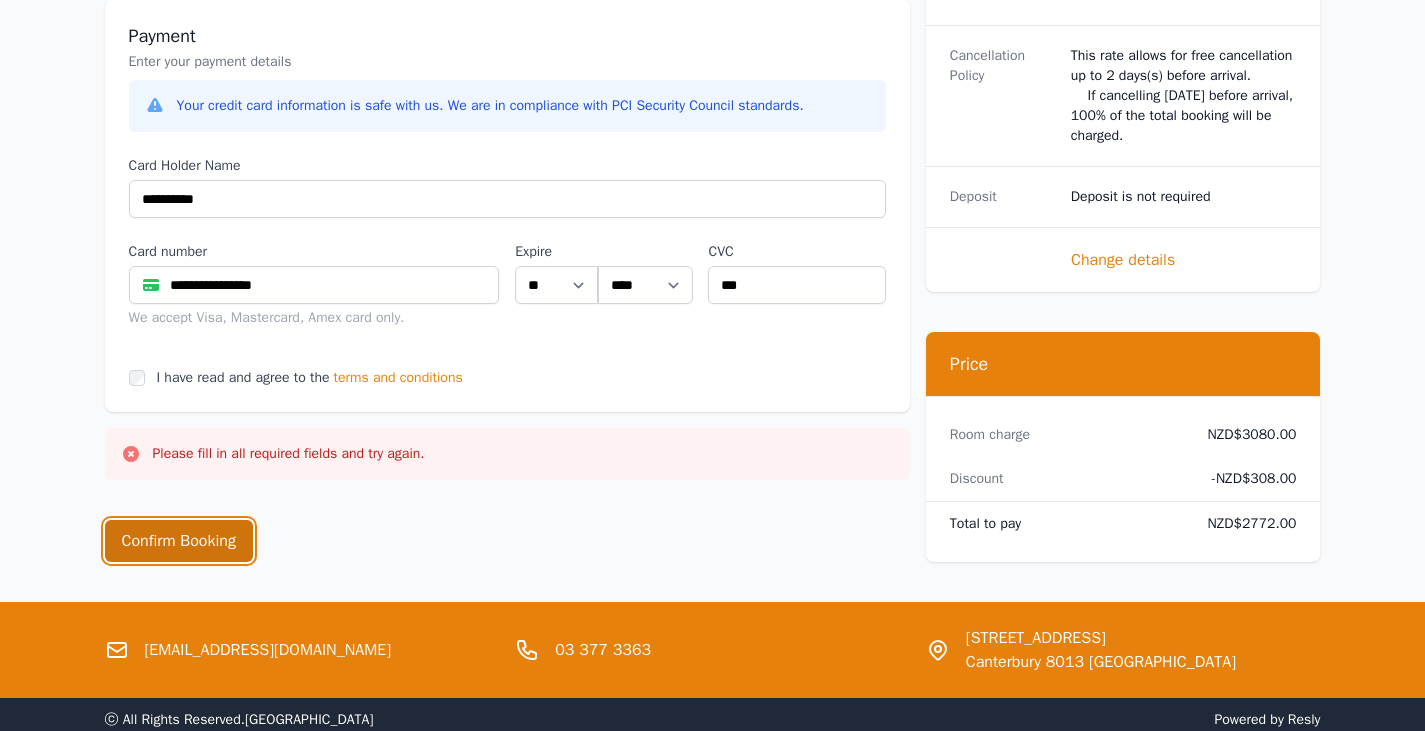 click on "Confirm Booking" at bounding box center (179, 541) 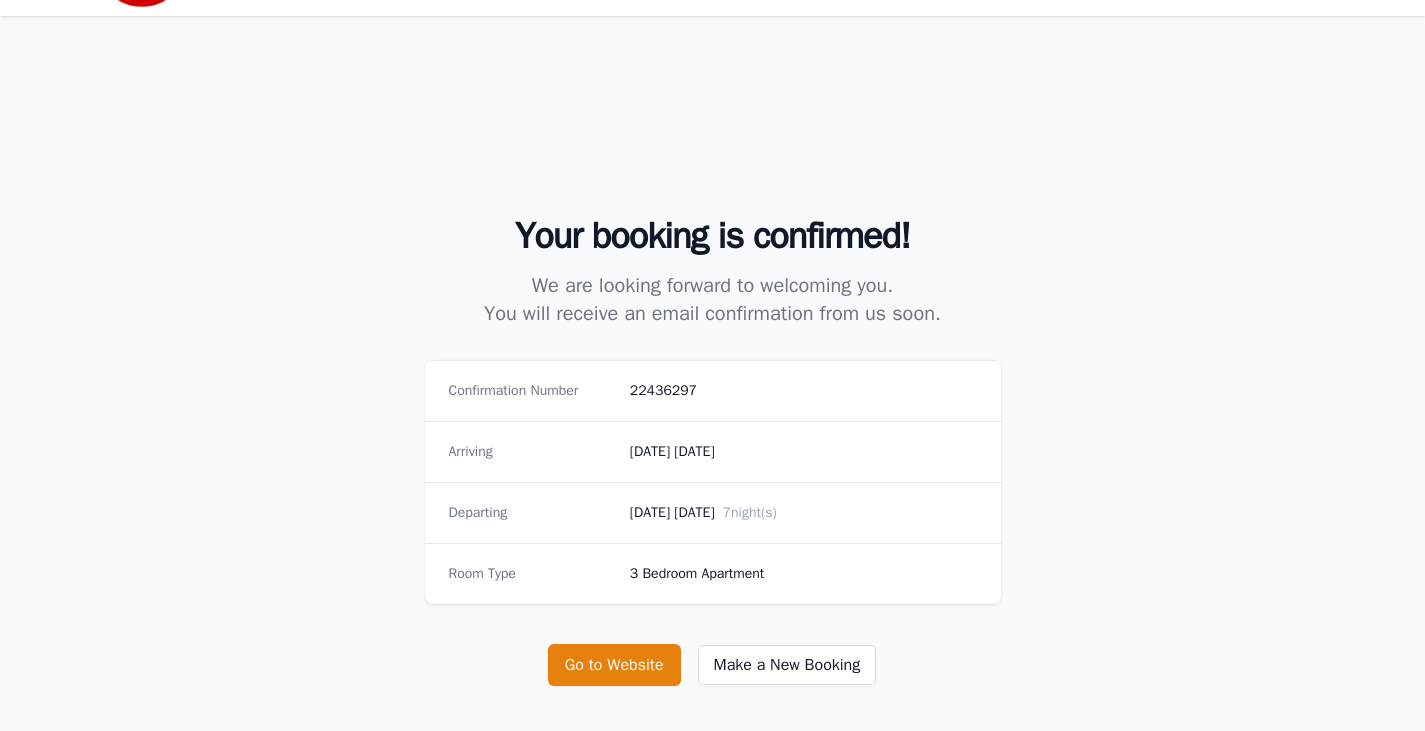 scroll, scrollTop: 0, scrollLeft: 0, axis: both 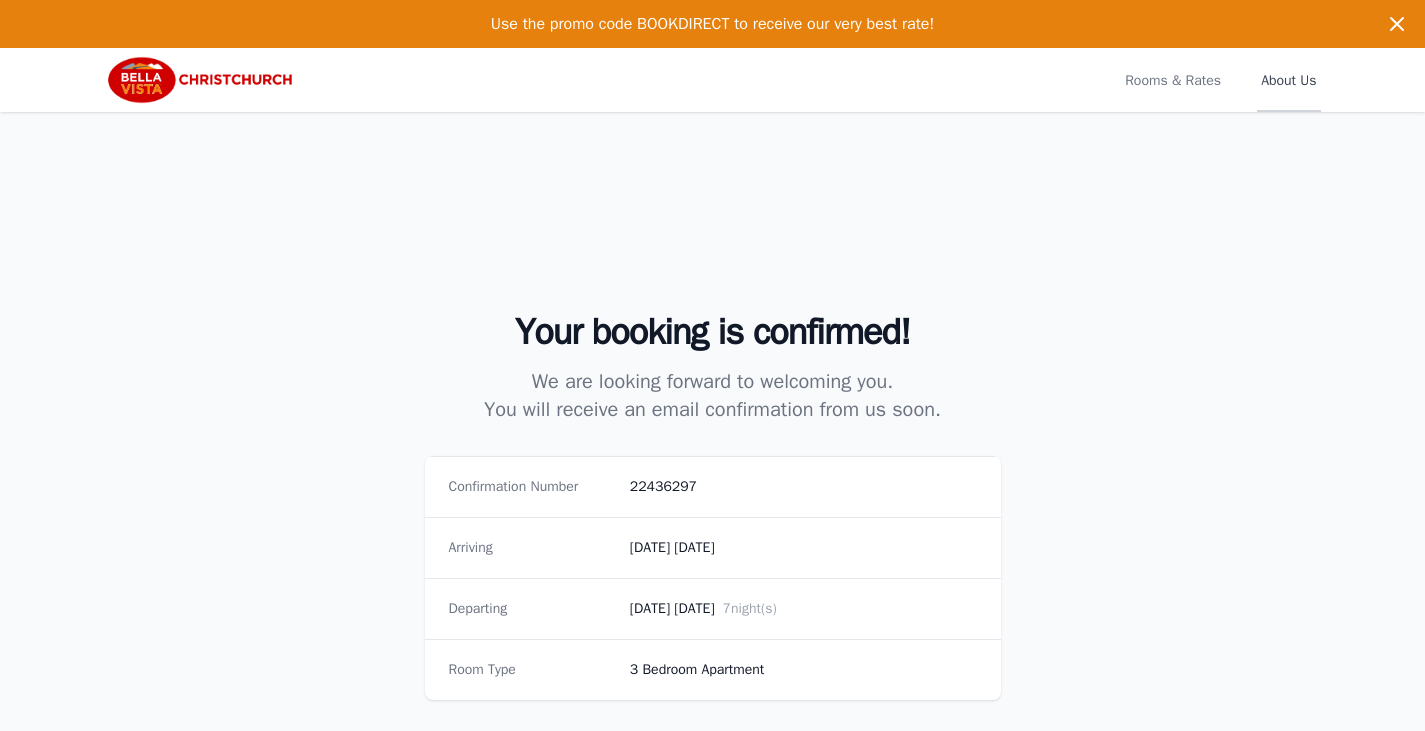 click on "About Us" at bounding box center (1288, 80) 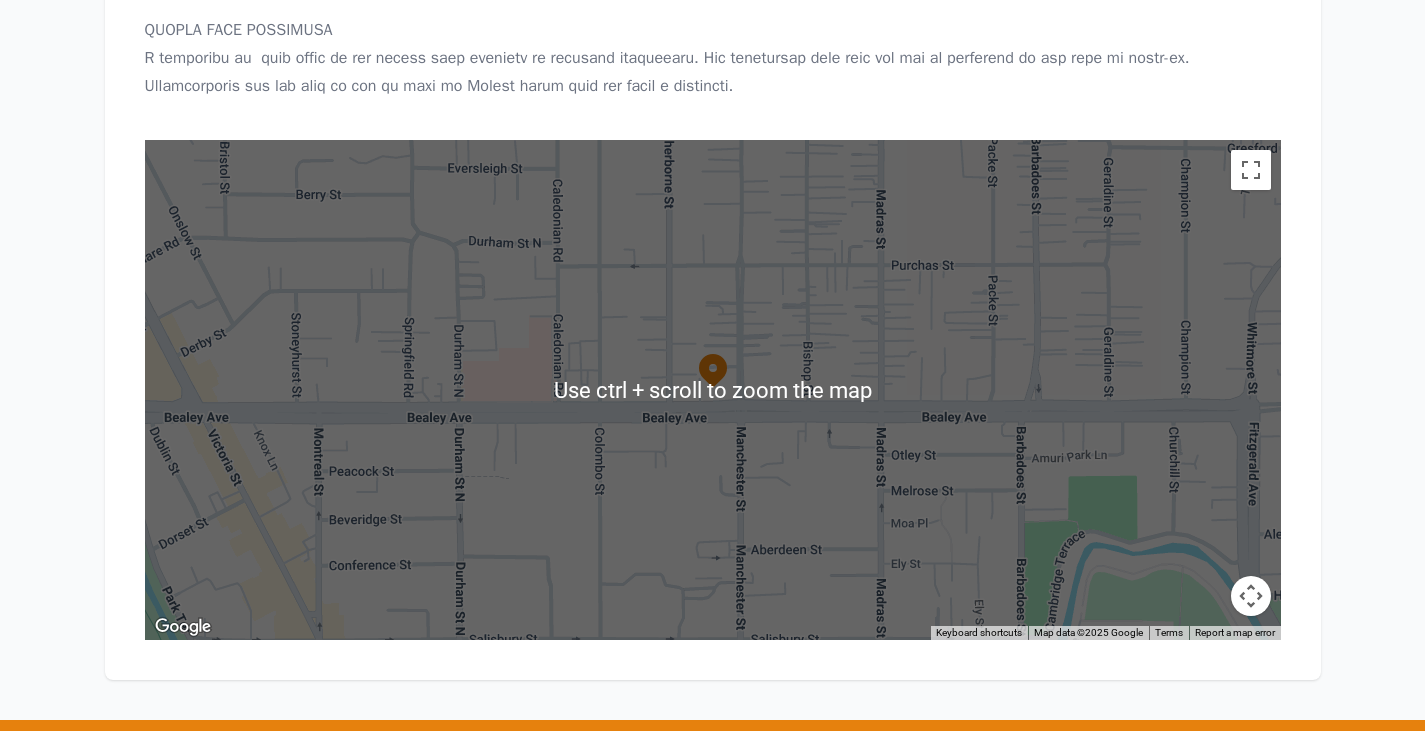 scroll, scrollTop: 1889, scrollLeft: 0, axis: vertical 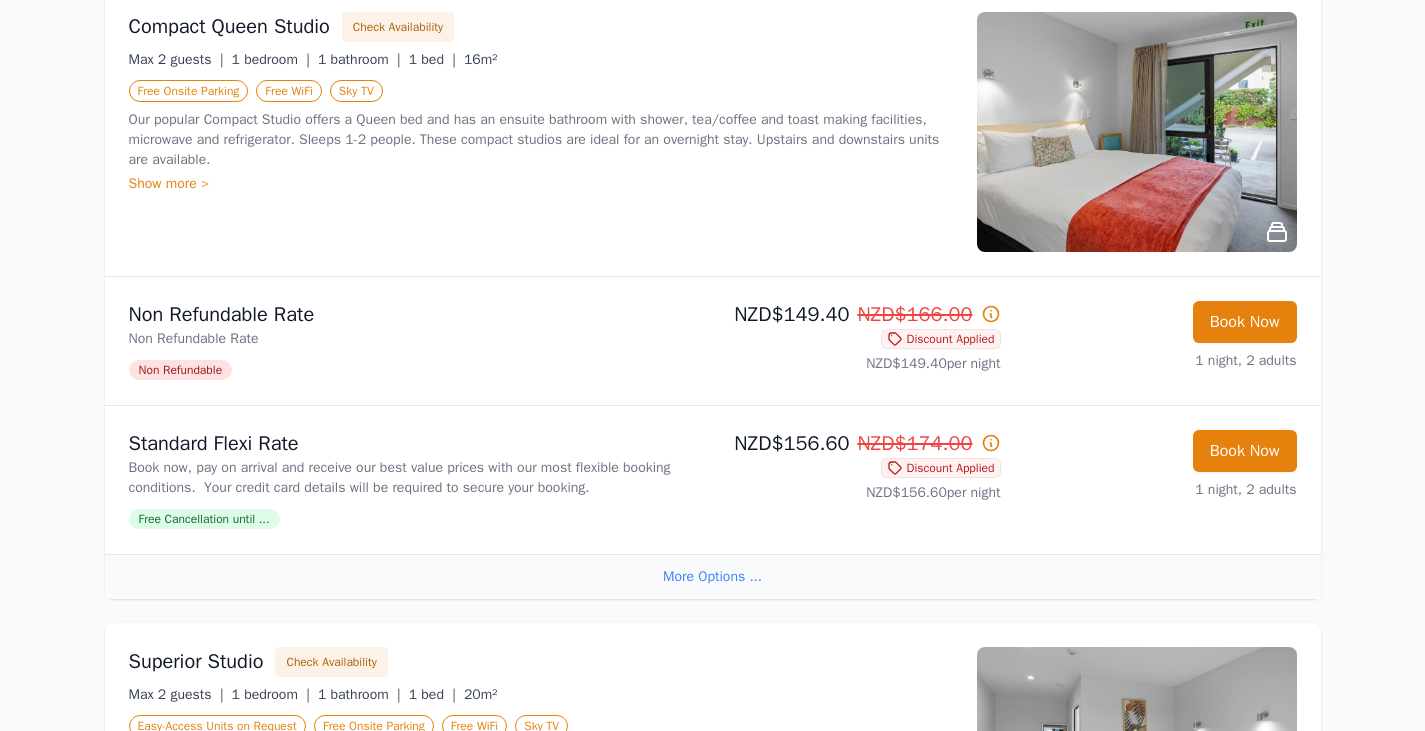 click on "Free Cancellation until ..." at bounding box center [204, 519] 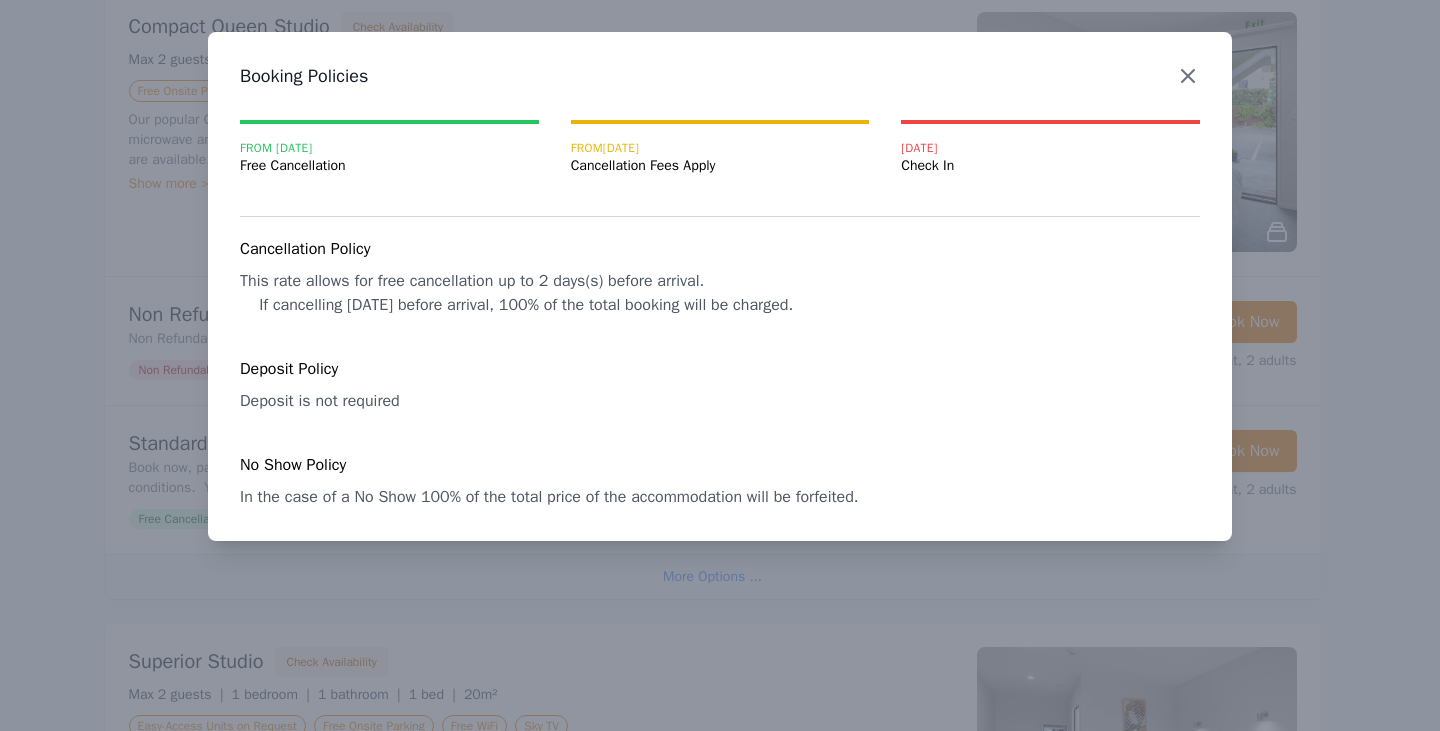 click 